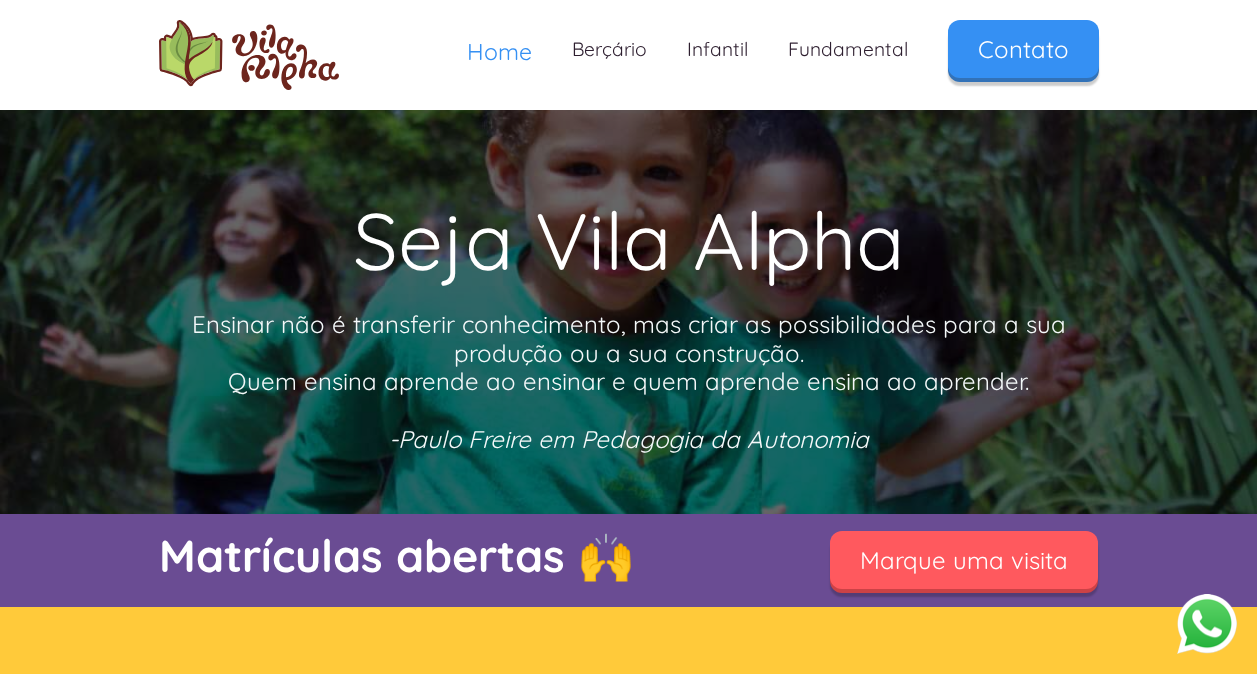 scroll, scrollTop: 0, scrollLeft: 0, axis: both 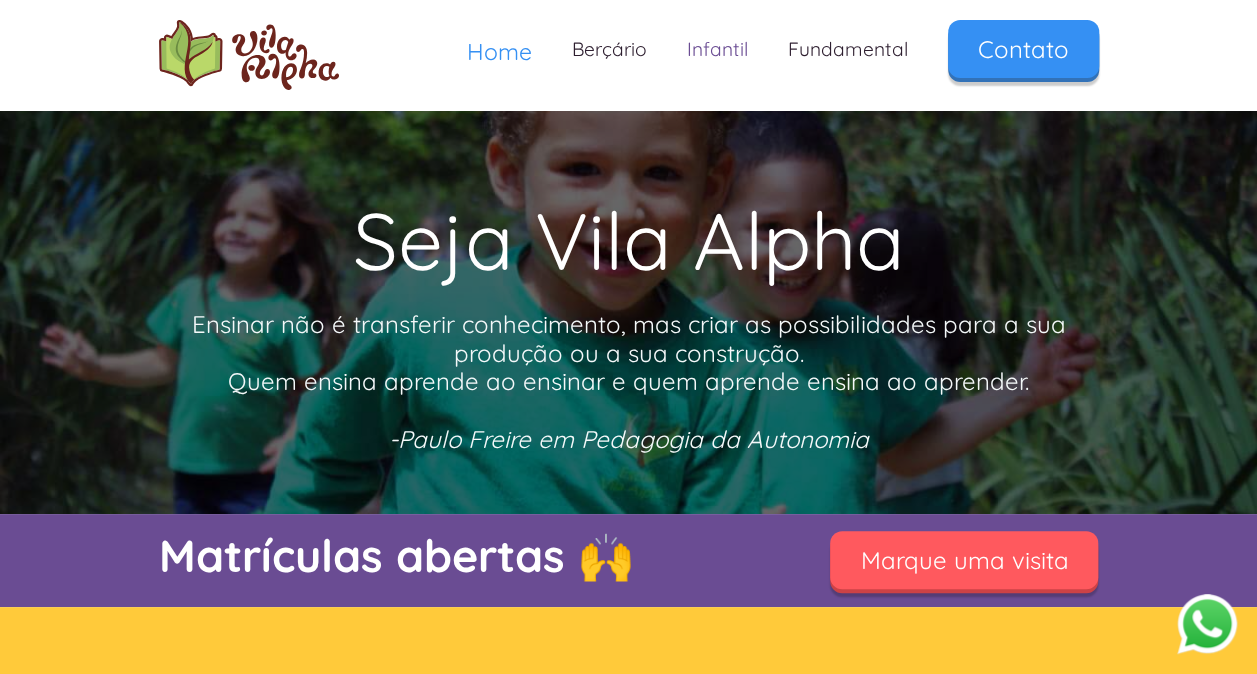 click on "Infantil" at bounding box center [717, 49] 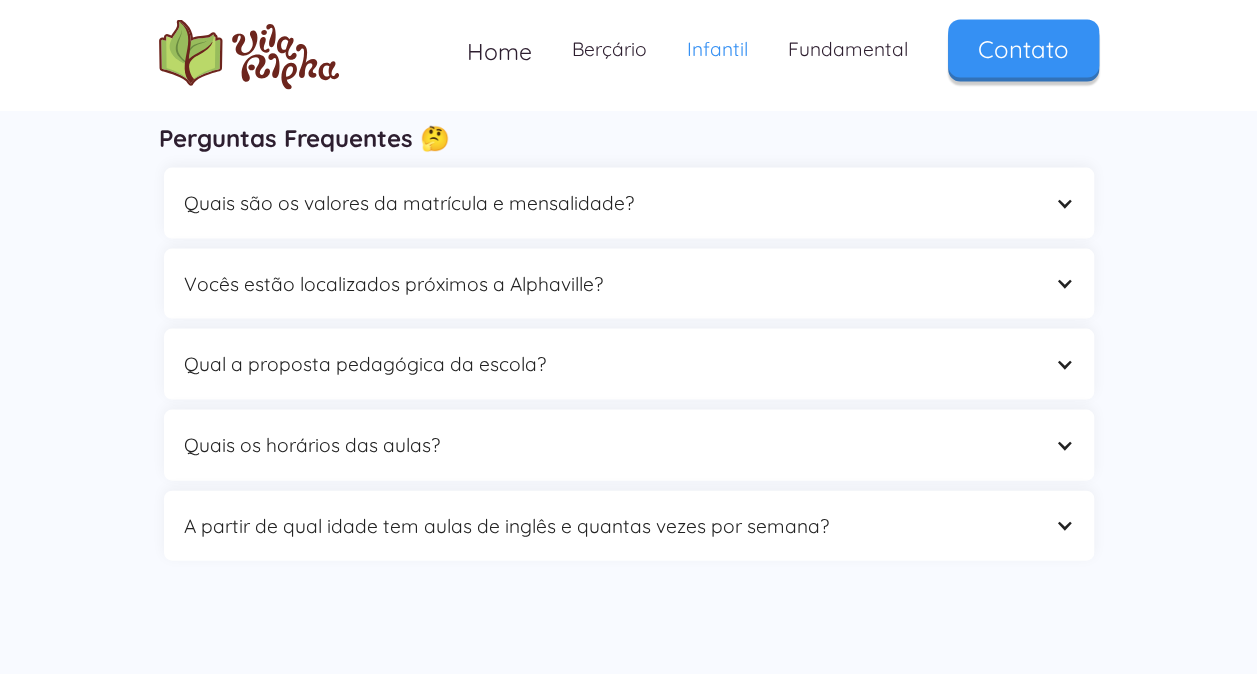 scroll, scrollTop: 5680, scrollLeft: 0, axis: vertical 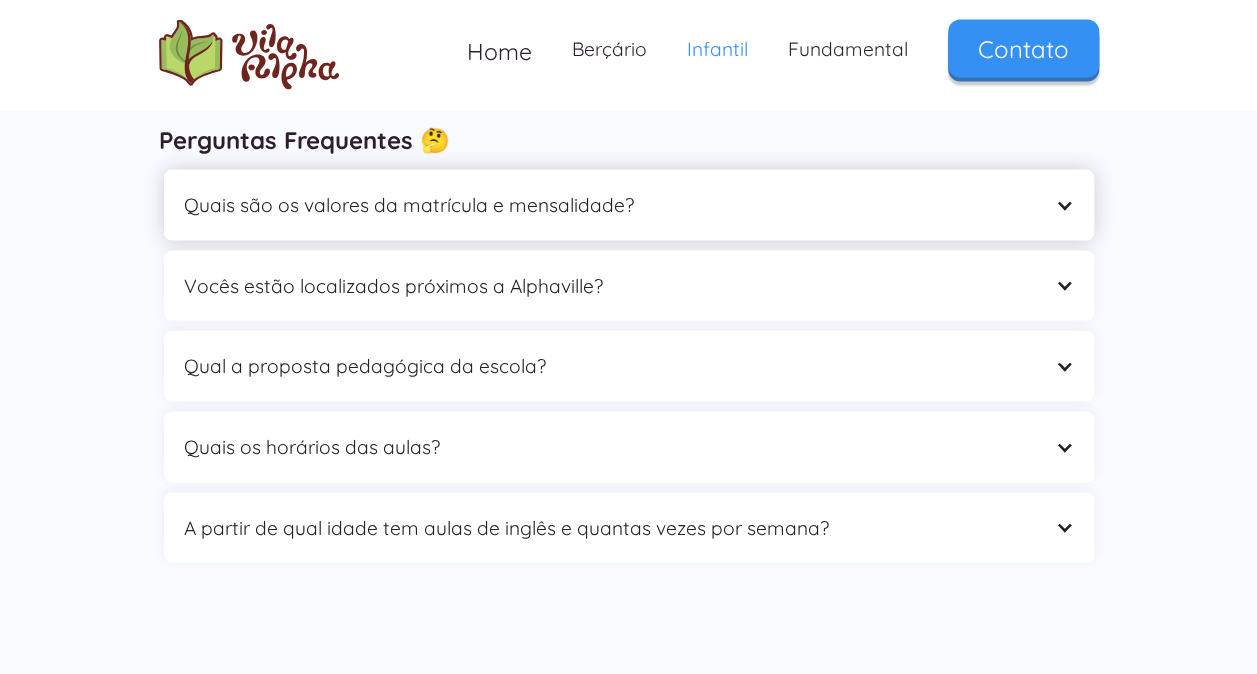 click on "Quais são os valores da matrícula e mensalidade?" at bounding box center [629, 205] 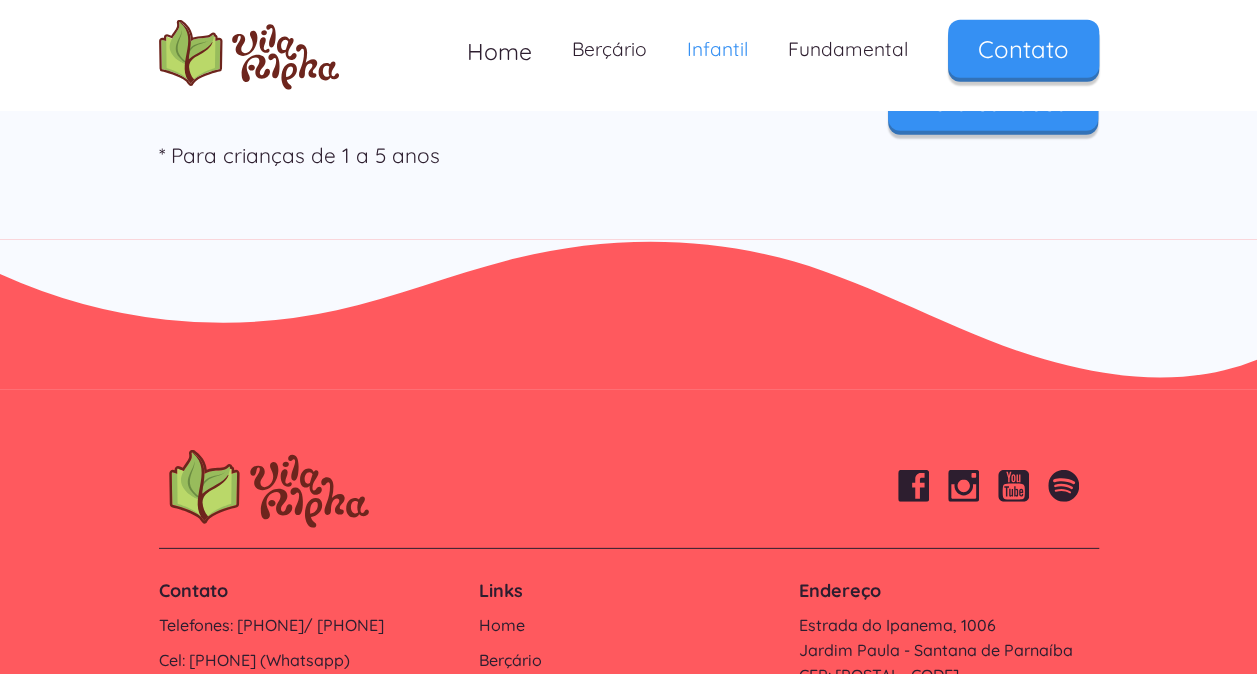 scroll, scrollTop: 6730, scrollLeft: 0, axis: vertical 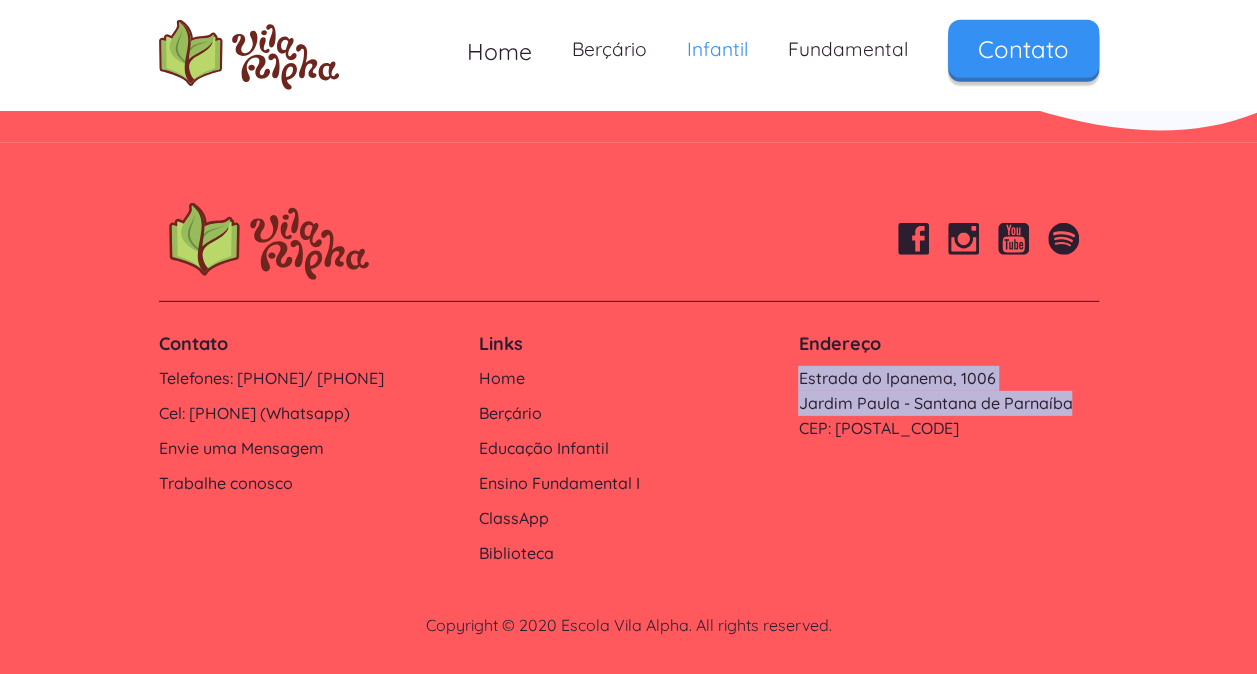 drag, startPoint x: 1099, startPoint y: 396, endPoint x: 796, endPoint y: 368, distance: 304.291 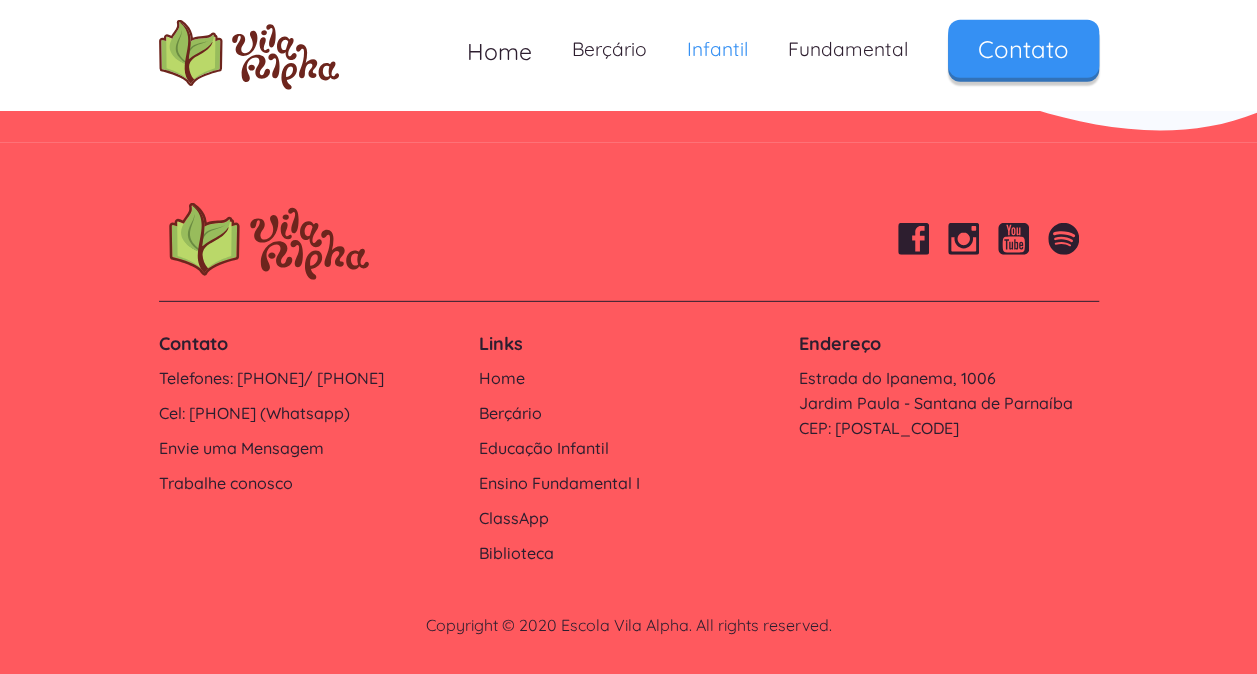 click on "Contato Telefones: 4154-4715/ 4154-4717 Cel: 9 6170-3778 (Whatsapp)  Envie uma Mensagem Trabalhe conosco Links Home Berçário Educação Infantil Ensino Fundamental I ClassApp Biblioteca Endereço Estrada do Ipanema, 1006 Jardim Paula - Santana de Parnaíba CEP: 06532-301 Copyright © 2020 Escola Vila Alpha. All rights reserved." at bounding box center (628, 409) 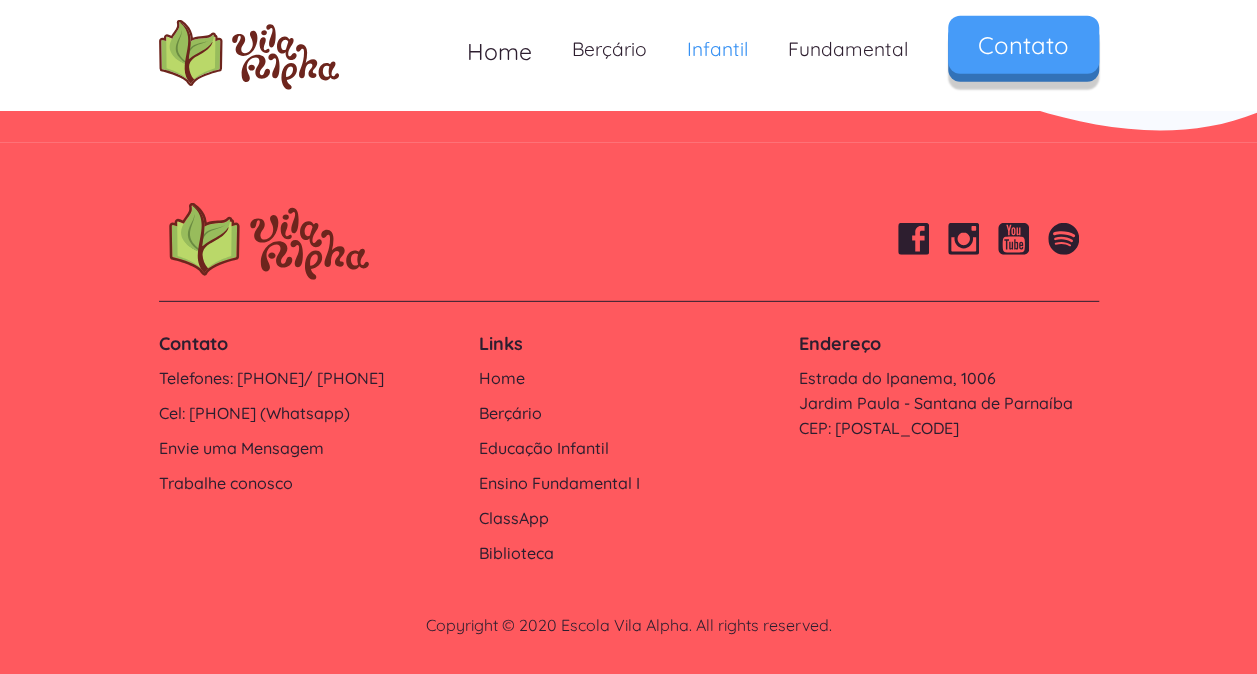 click on "Contato" at bounding box center (1023, 45) 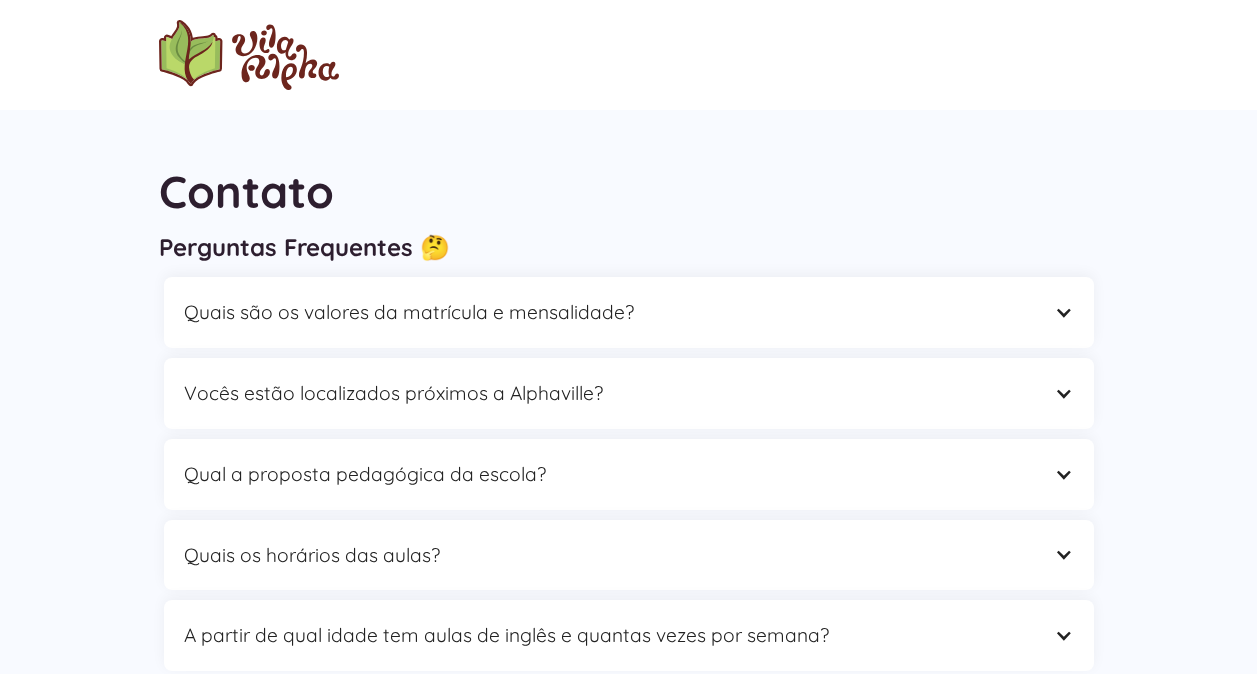 scroll, scrollTop: 0, scrollLeft: 0, axis: both 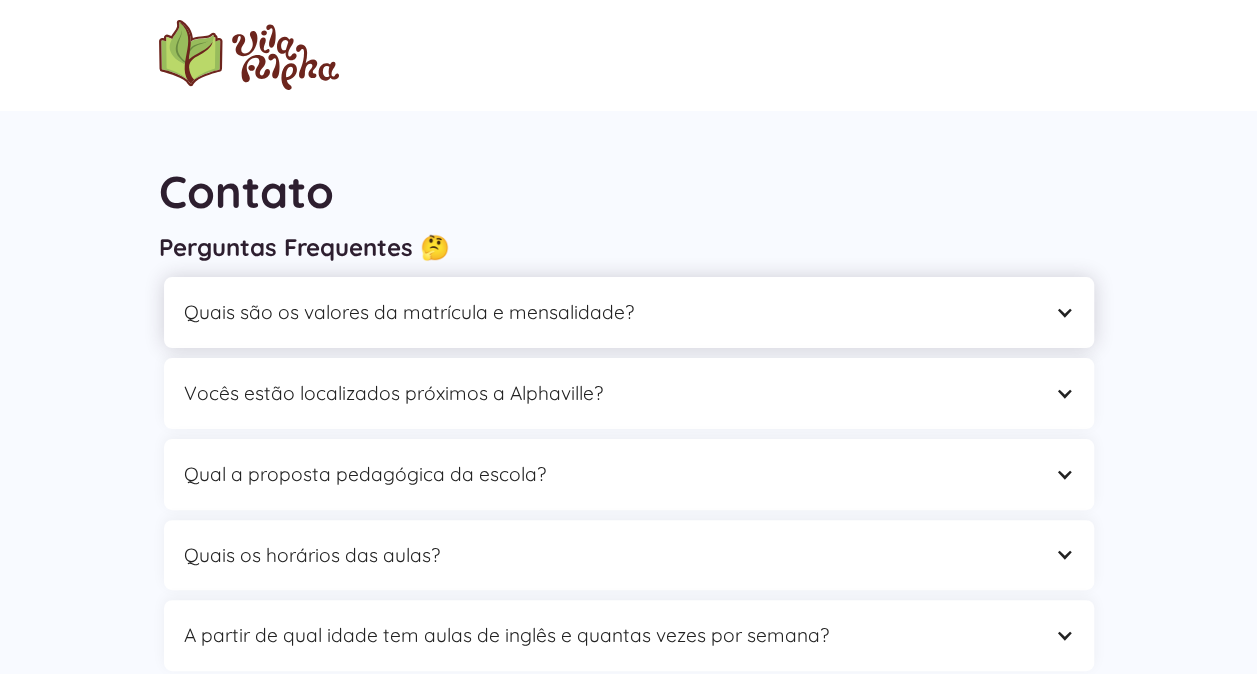 click at bounding box center (1063, 312) 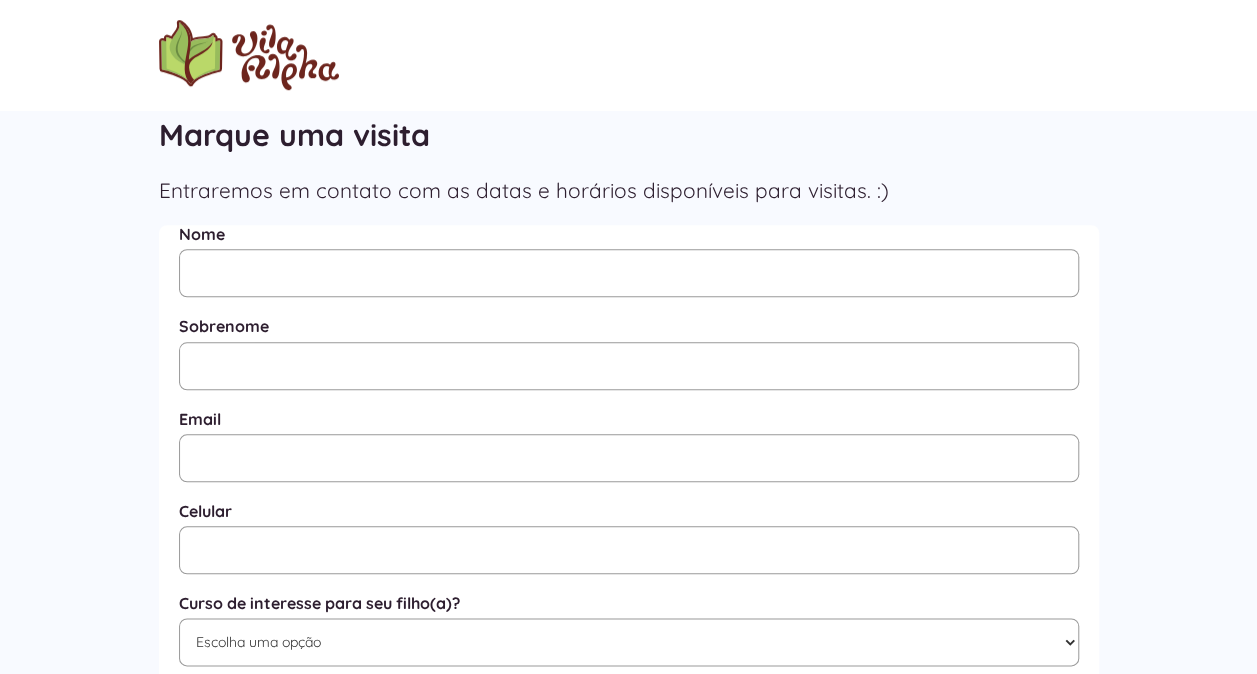scroll, scrollTop: 802, scrollLeft: 0, axis: vertical 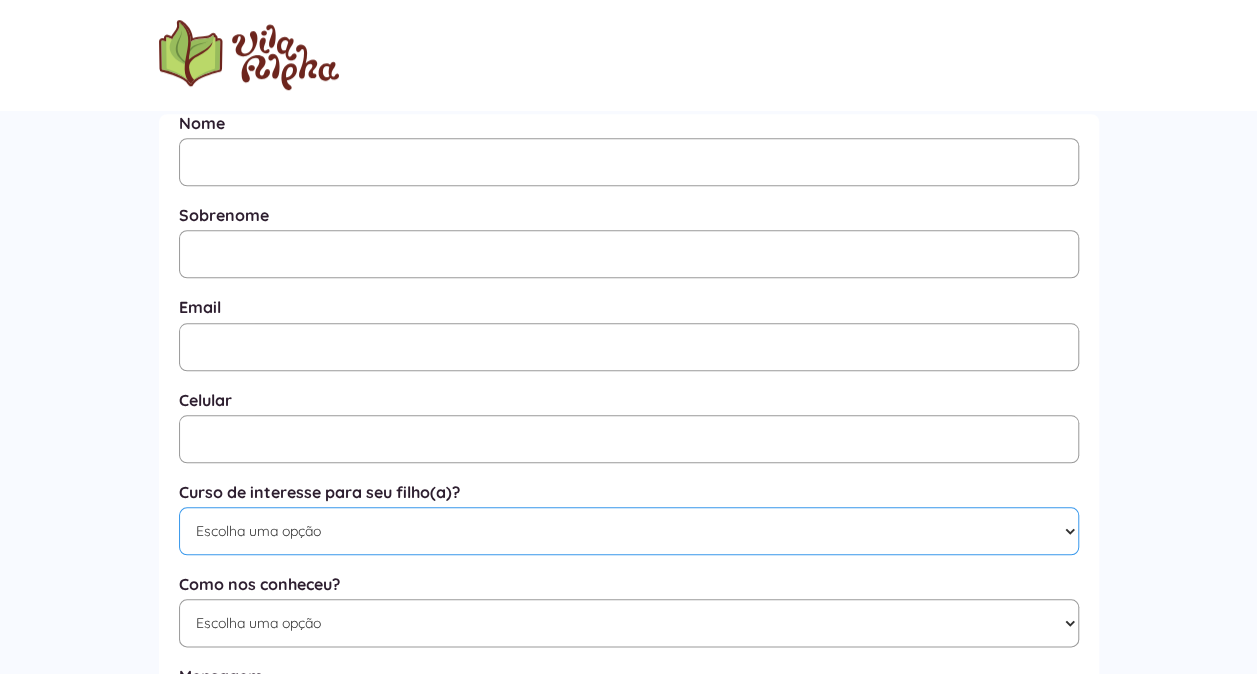 click on "Escolha uma opção Educação Infantil / Berçário Ensino Fundamental I Integral" at bounding box center (629, 531) 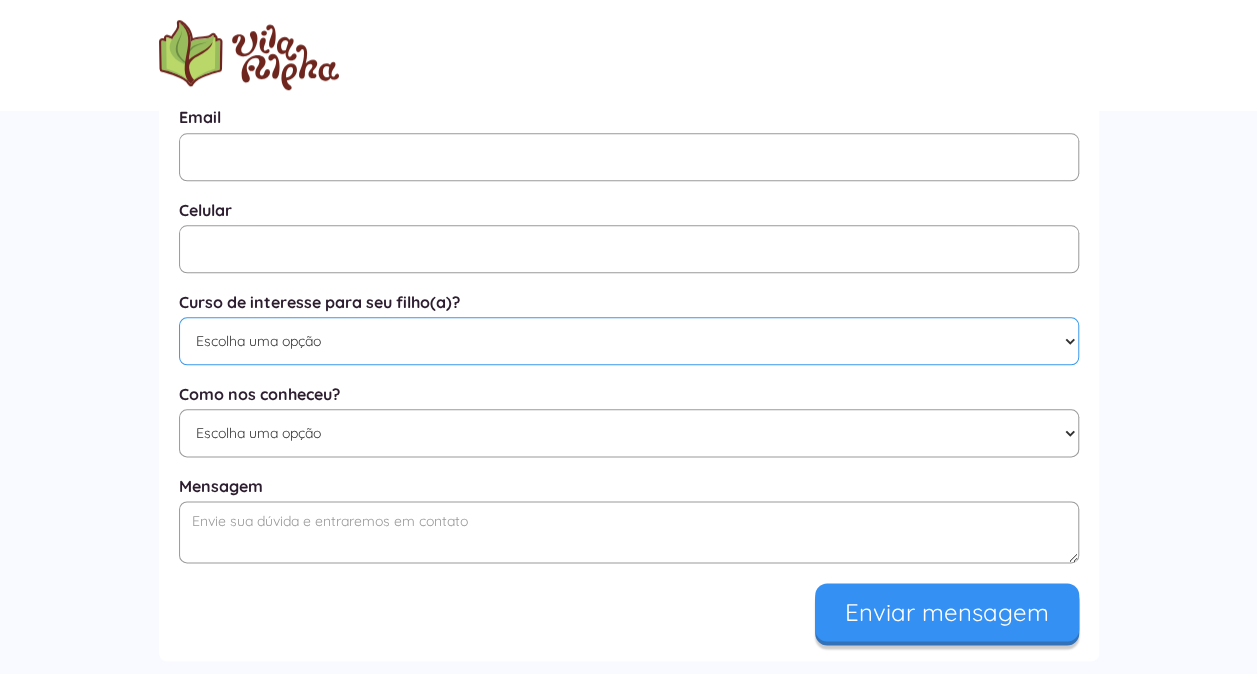 scroll, scrollTop: 1001, scrollLeft: 0, axis: vertical 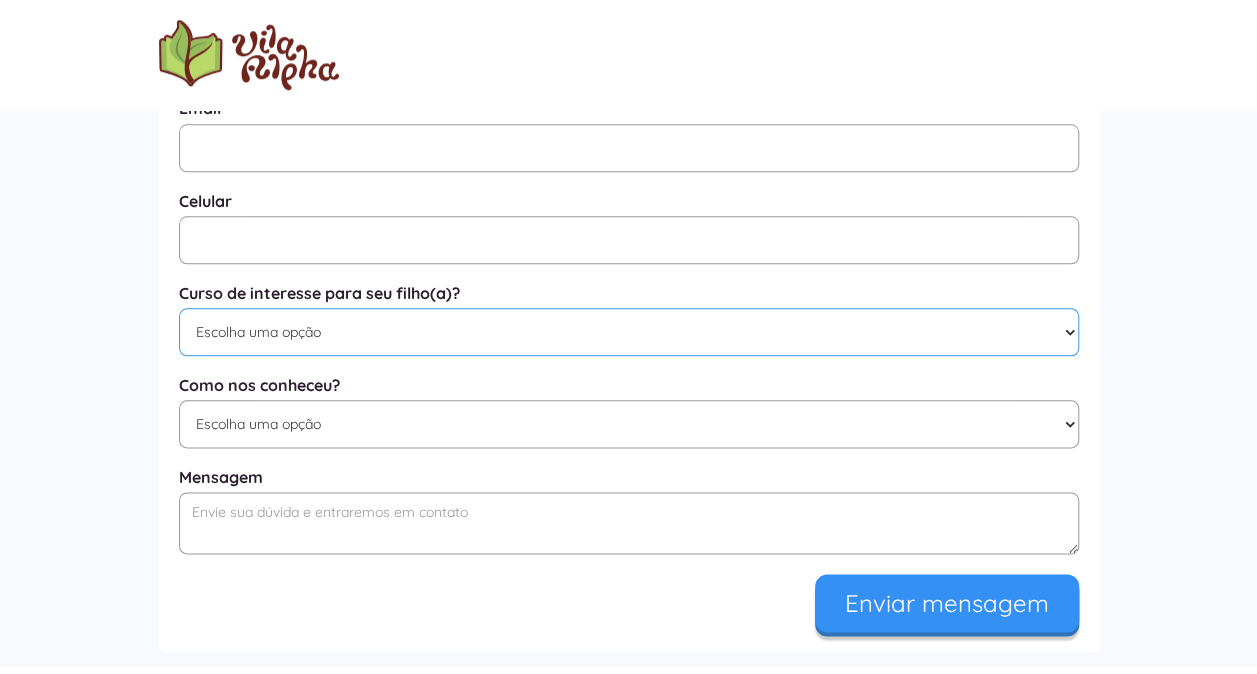 click on "Escolha uma opção Educação Infantil / Berçário Ensino Fundamental I Integral" at bounding box center [629, 332] 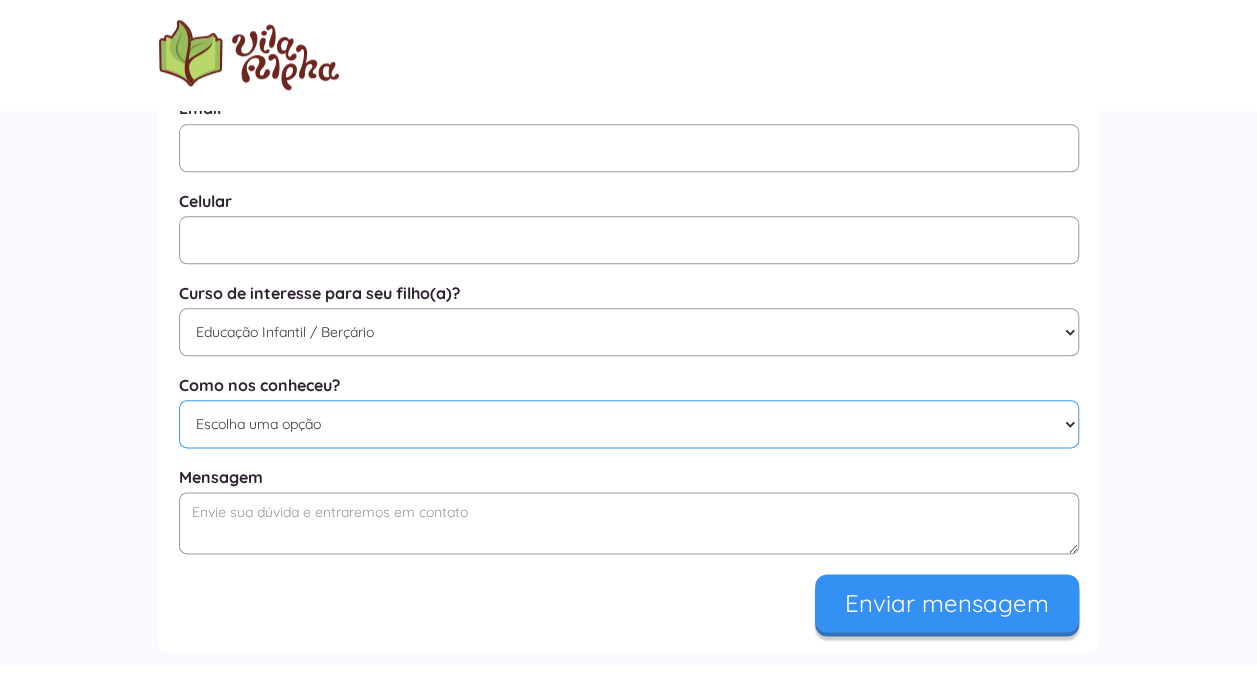 click on "Escolha uma opção Google Facebook Instagram Indicação Proximidade com a Escola Irmão(a) estuda na Escola Site YouTube Outros" at bounding box center (629, 424) 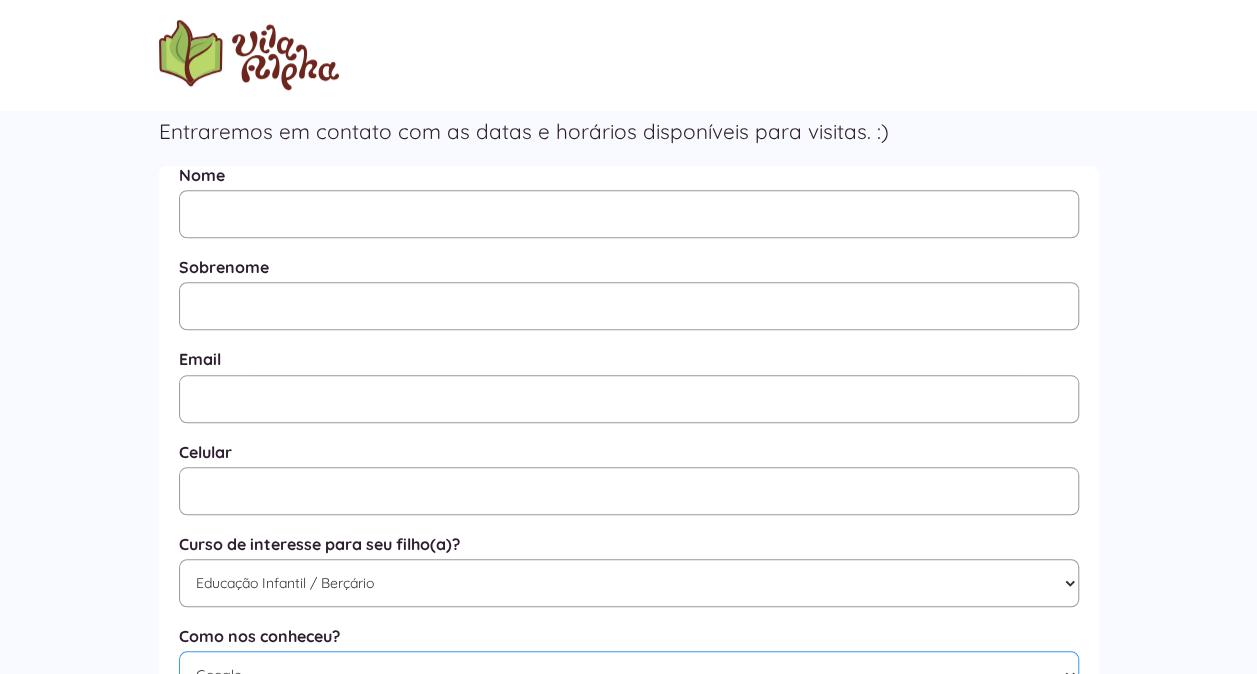 scroll, scrollTop: 748, scrollLeft: 0, axis: vertical 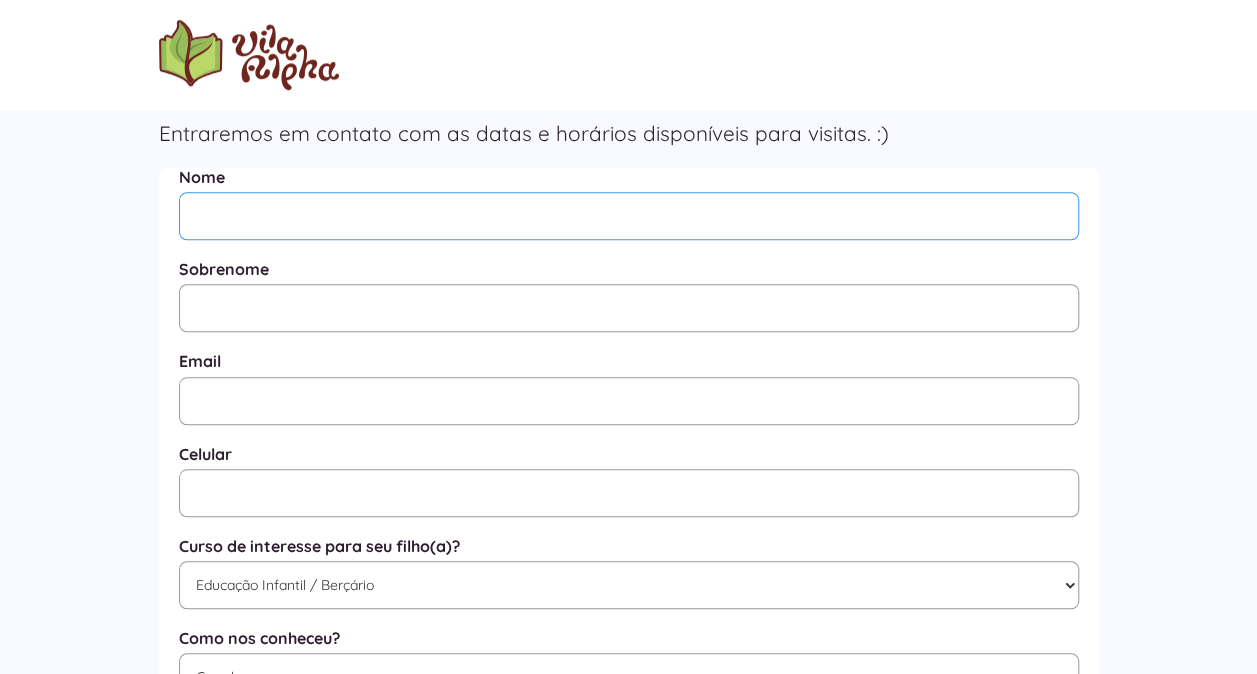 click on "Nome" at bounding box center (629, 216) 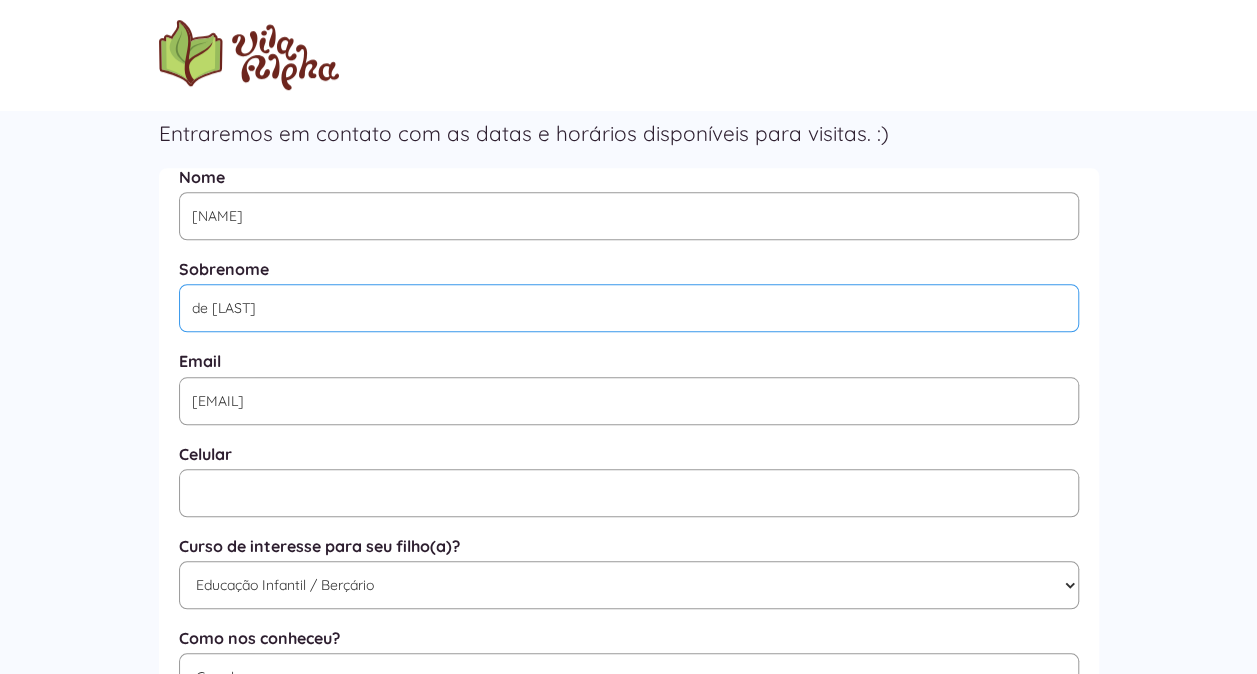 drag, startPoint x: 264, startPoint y: 307, endPoint x: 110, endPoint y: 296, distance: 154.39236 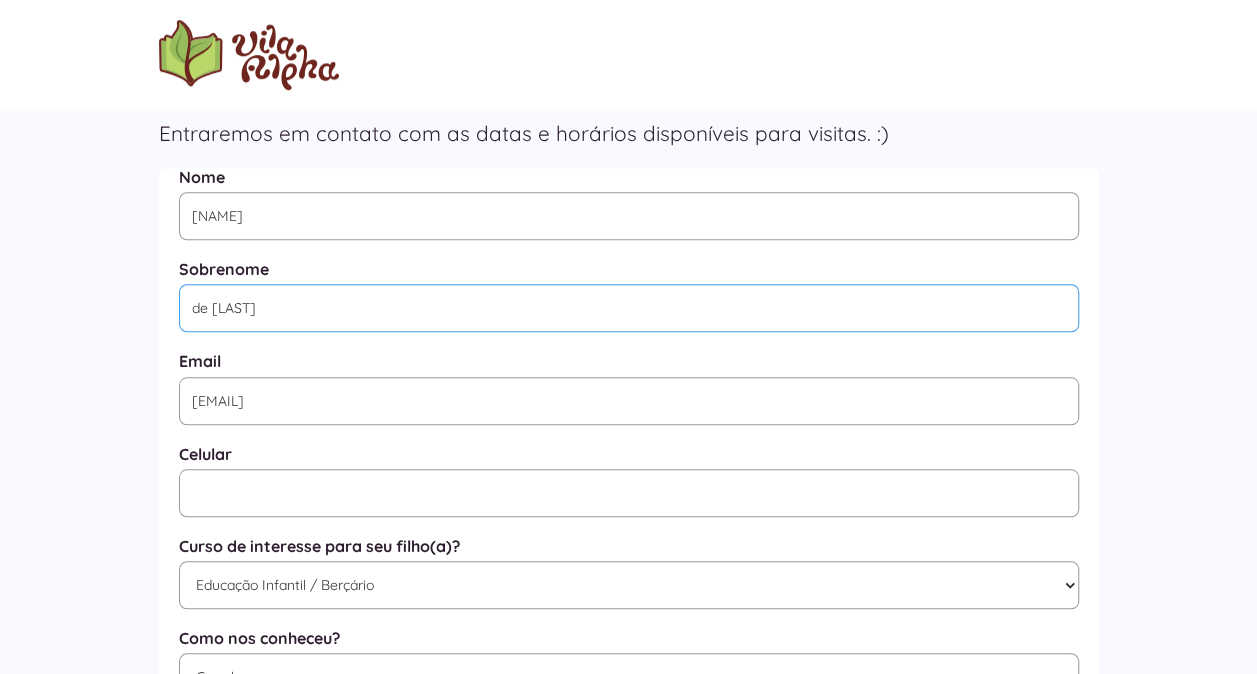 click on "Perguntas Frequentes 🤔 Quais são os valores da matrícula e mensalidade? Pedimos que você preencha o cadastro abaixo, após isso uma das nossas atendentes entrará em contato com as informações sobre a escola. =) Vocês estão localizados próximos a Alphaville? Excelente pergunta, sim, estamos localizados próximos ao residencial Alphaville 11. Qual a proposta pedagógica da escola? Nos baseamos na teoria de aprendizagem sociointeracionista. Tomamos como referência filosofias inovadoras.  Acreditamos e prezamos por uma escuta ativa por parte dos educadores, valorizando o protagonismo das crianças através de pesquisas e descobertas com as vivências. Quais os horários das aulas? • Educação Infantil (Meio período) das 8h às 12h e das 13h30 ás 17h30 • 1° ano do Ensino Fundamental I (Meio período) das 7h30 à 12h e das 13h15 às 17h45 A partir de qual idade tem aulas de inglês e quantas vezes por semana? Marque uma visita Nome Aldemir Sobrenome de [LAST] Email Celular Google" at bounding box center (628, 539) 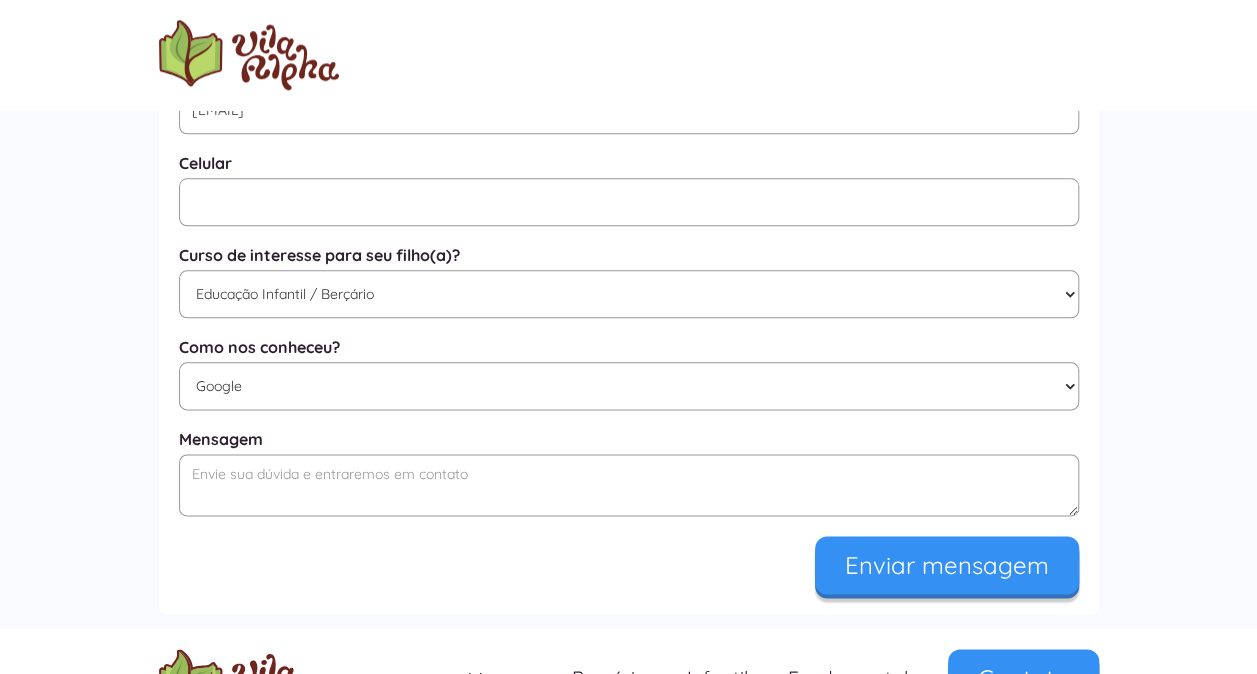 scroll, scrollTop: 1103, scrollLeft: 0, axis: vertical 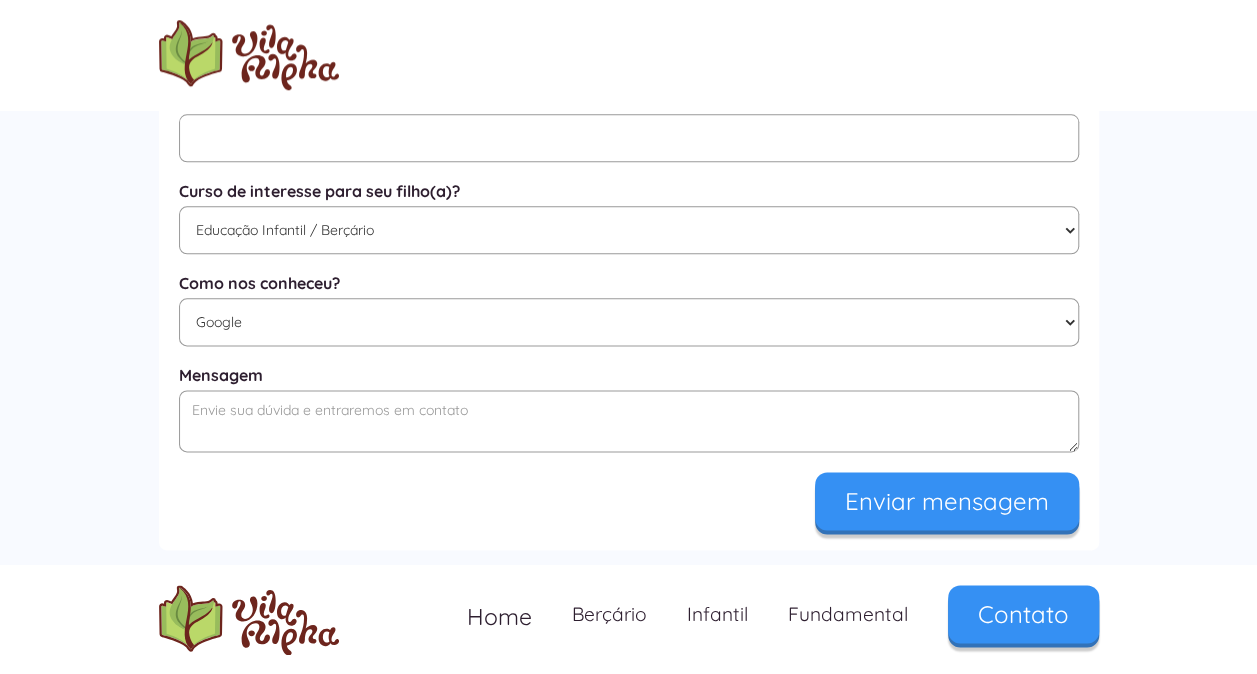 type on "[LAST]" 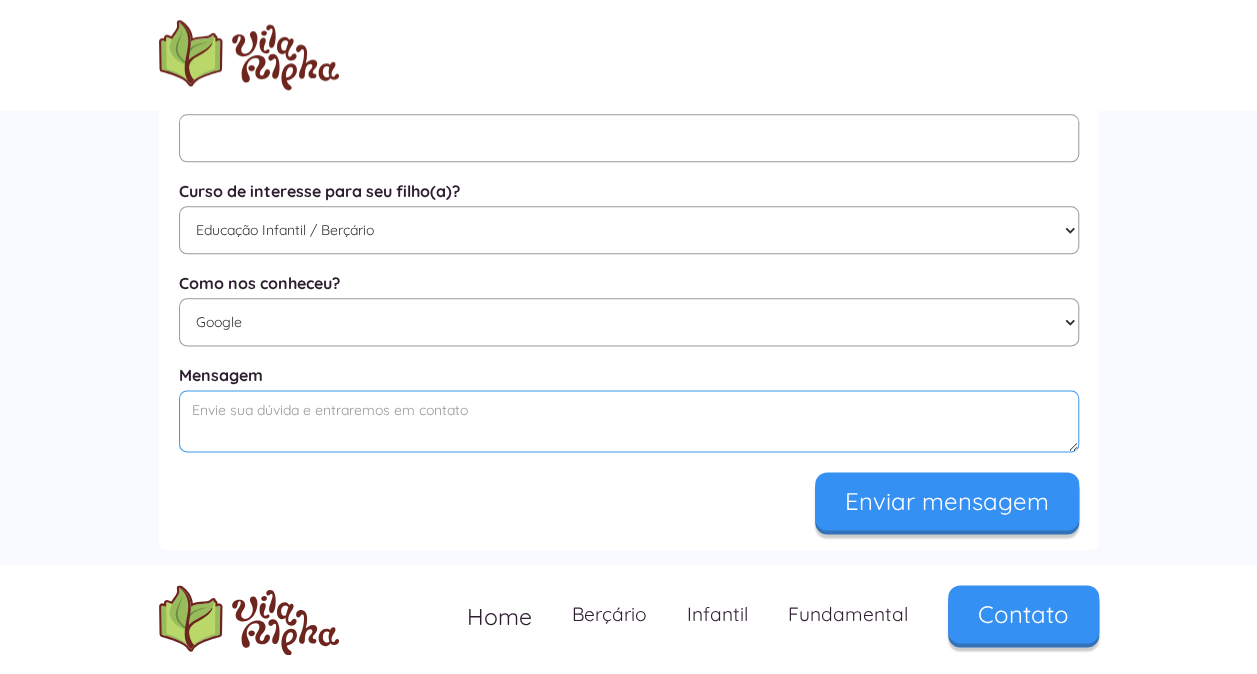 click at bounding box center [629, 421] 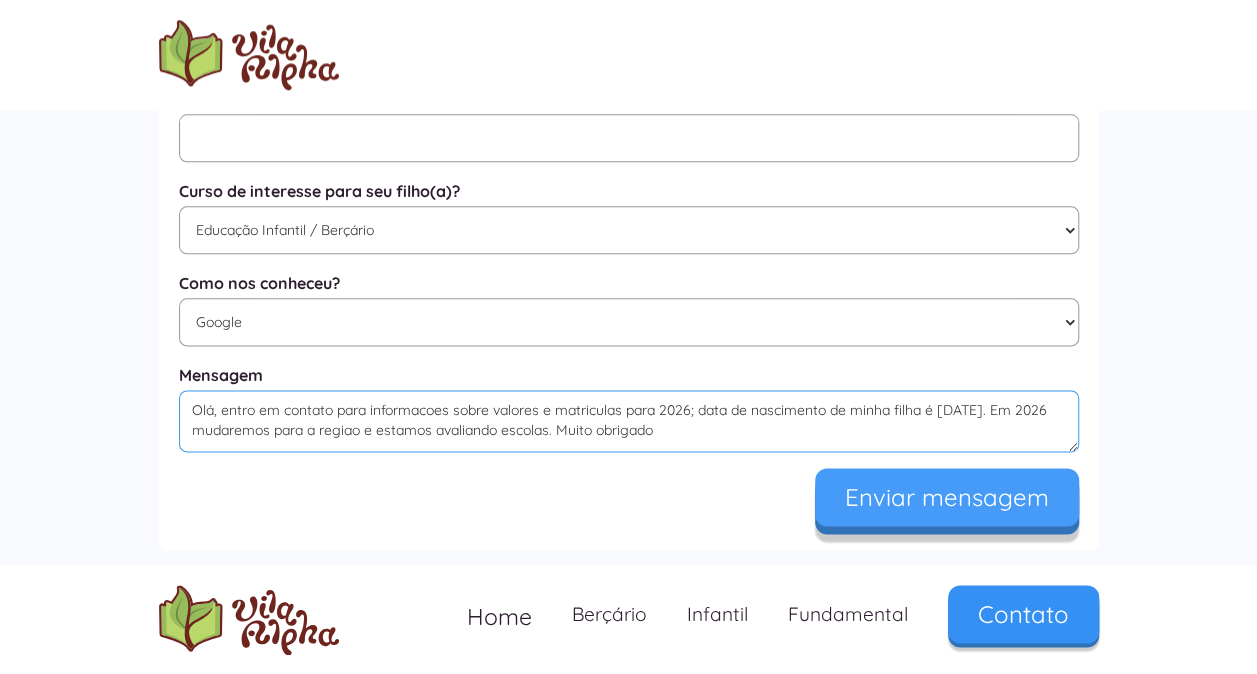 type on "Olá, entro em contato para informacoes sobre valores e matriculas para 2026; data de nascimento de minha filha é [DATE]. Em 2026 mudaremos para a regiao e estamos avaliando escolas. Muito obrigado" 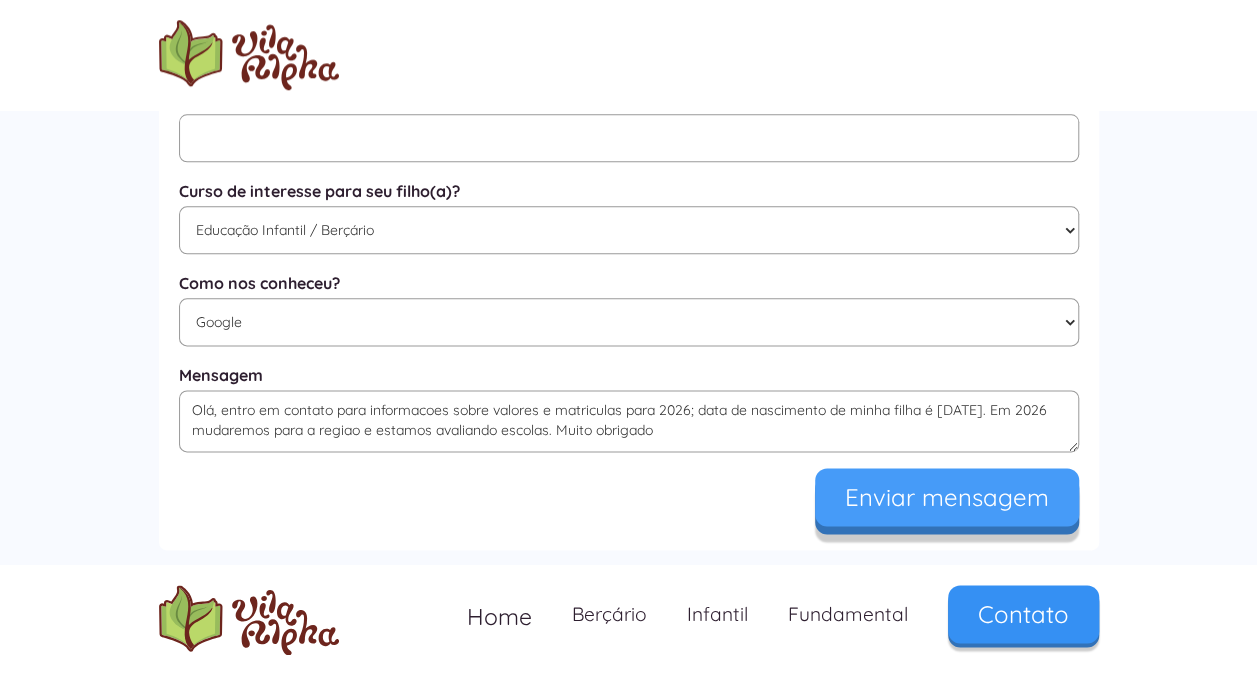 click on "Enviar mensagem" at bounding box center [947, 497] 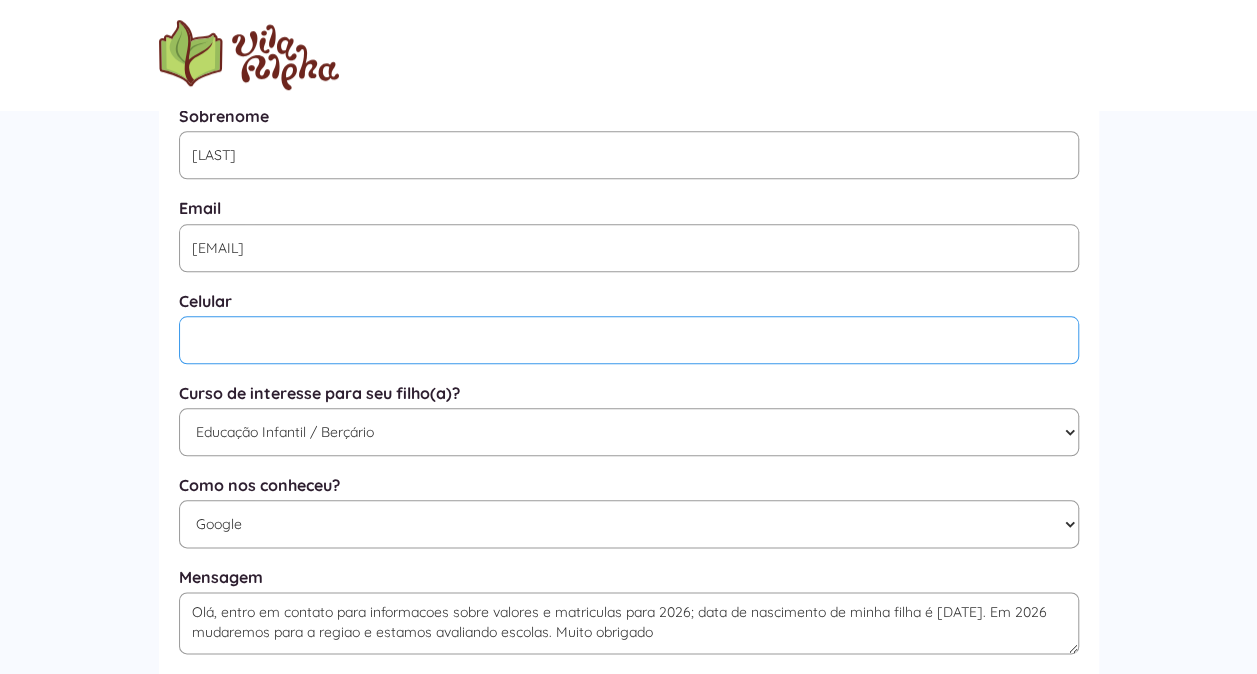 scroll, scrollTop: 890, scrollLeft: 0, axis: vertical 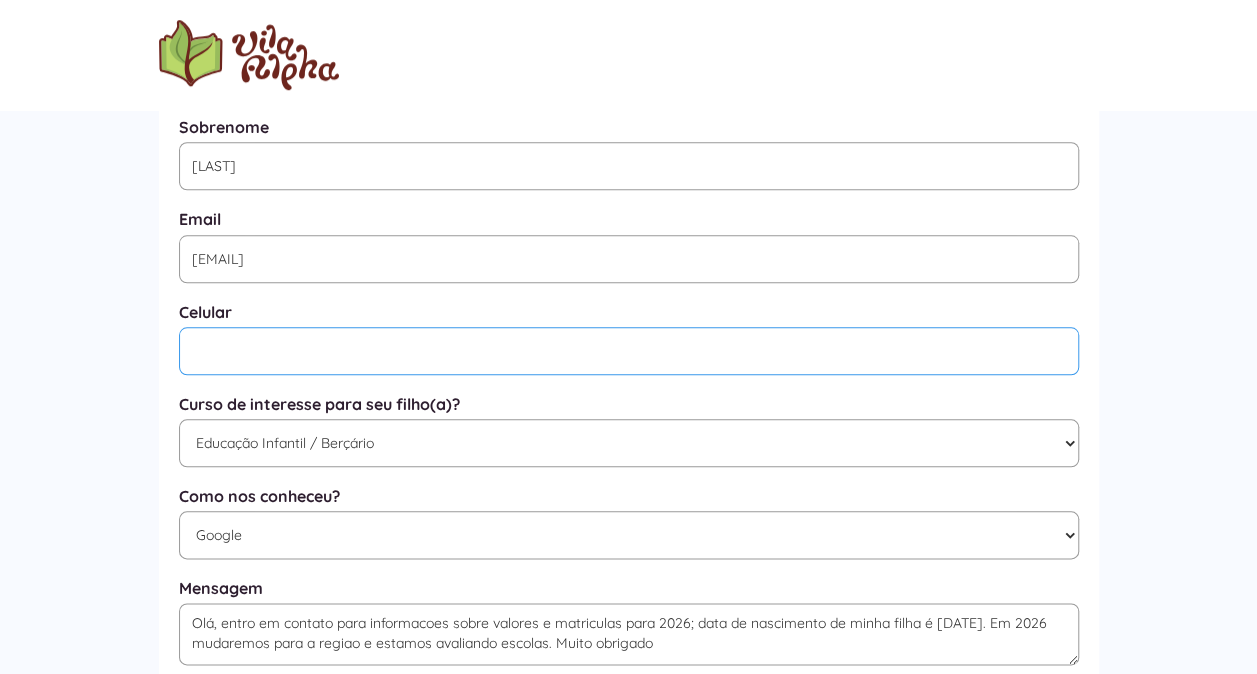 type on "+" 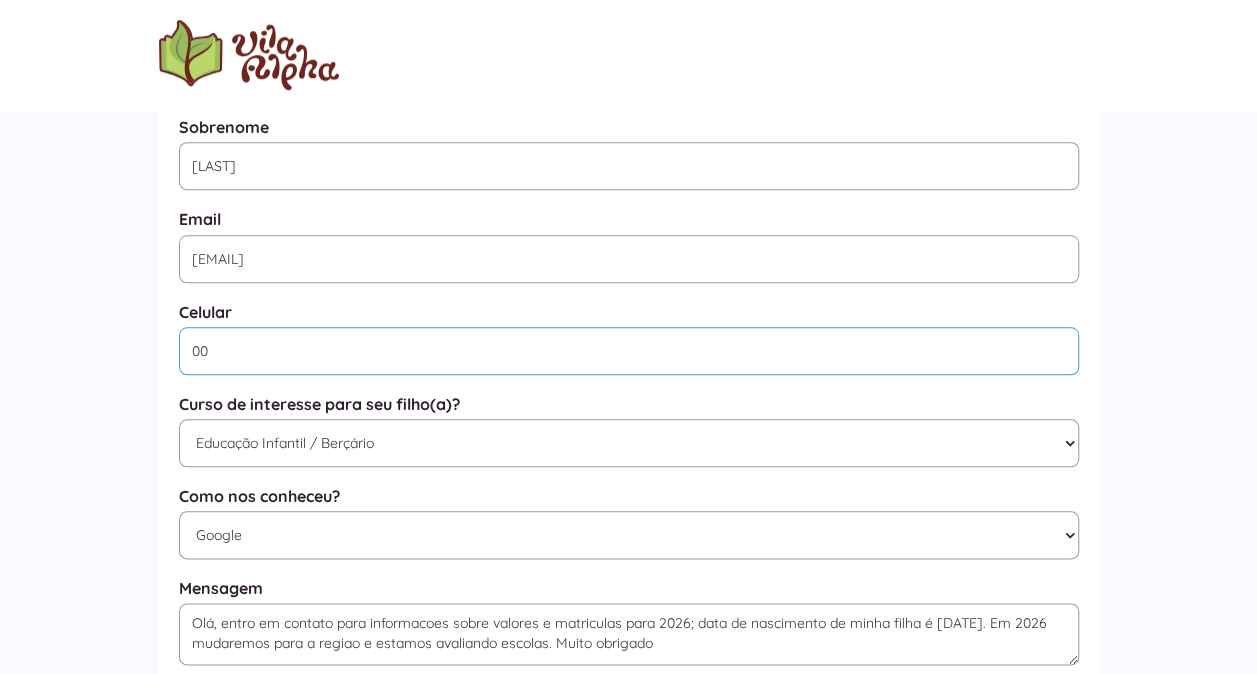 type on "0" 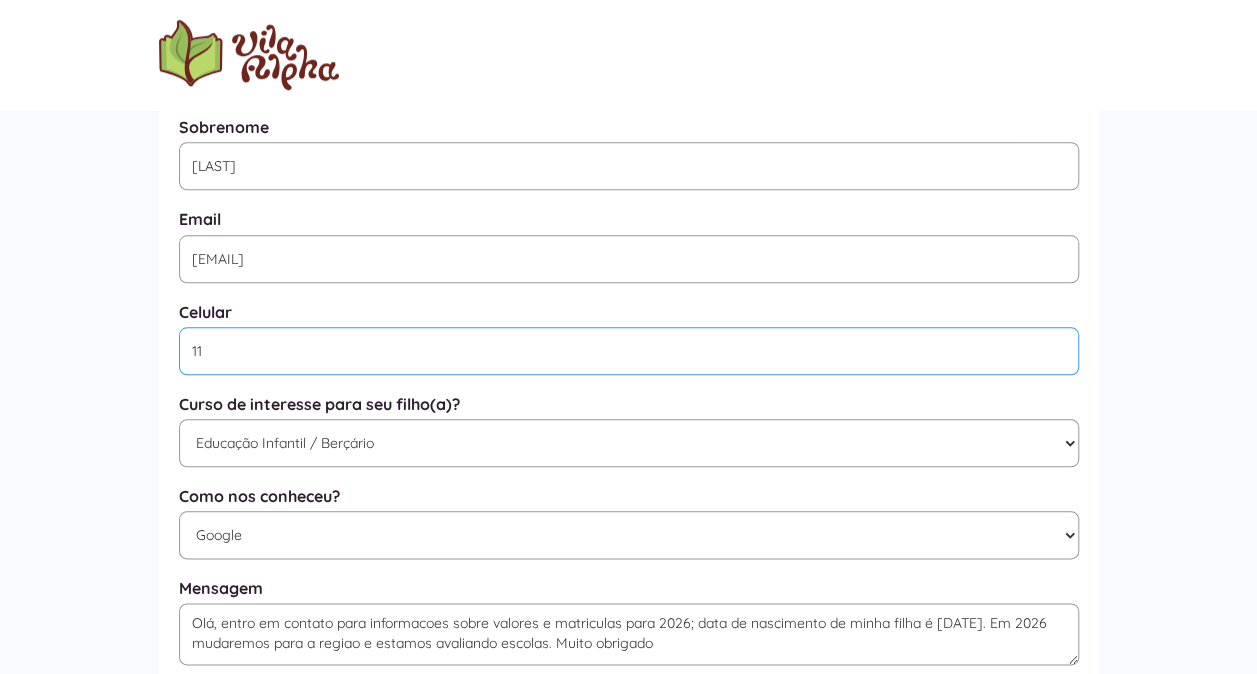 type on "1" 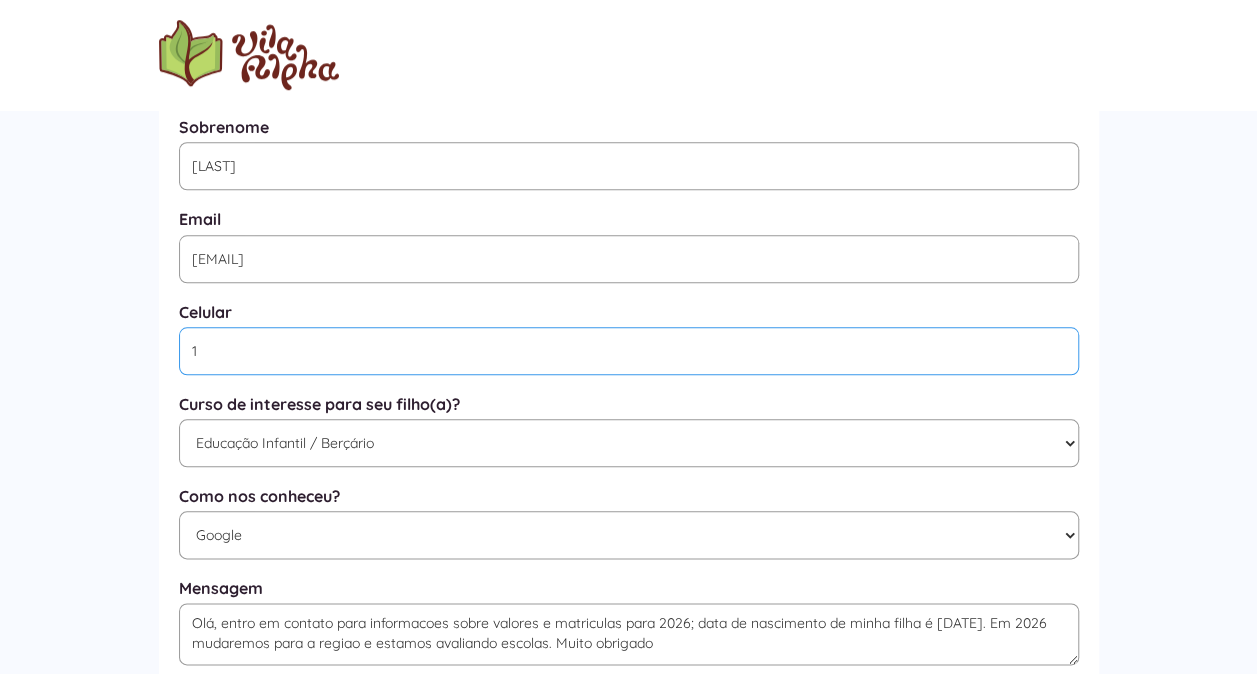 type 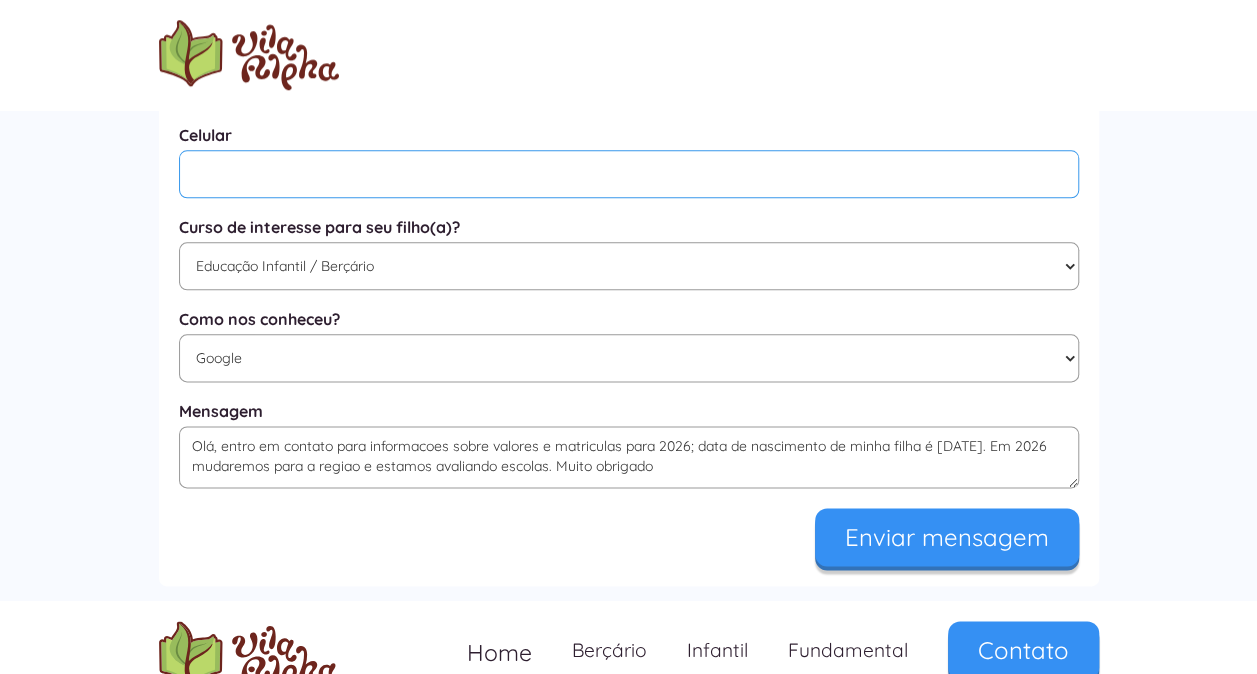 scroll, scrollTop: 1063, scrollLeft: 0, axis: vertical 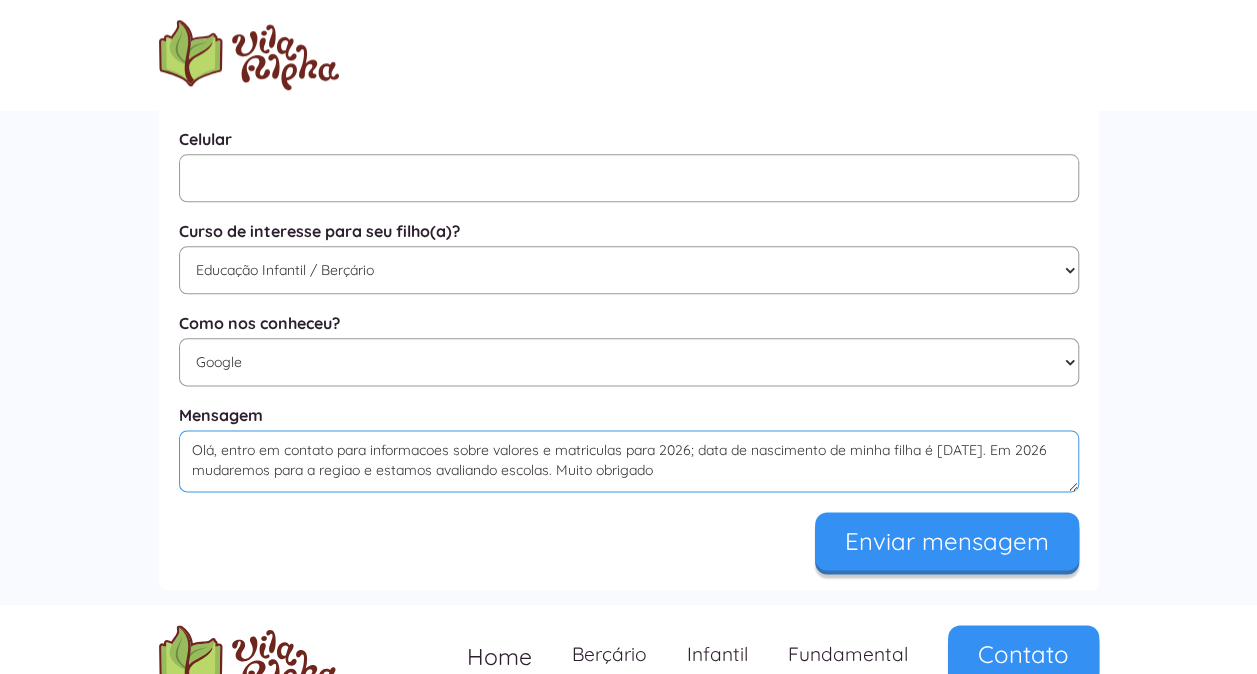 click on "Olá, entro em contato para informacoes sobre valores e matriculas para 2026; data de nascimento de minha filha é [DATE]. Em 2026 mudaremos para a regiao e estamos avaliando escolas. Muito obrigado" at bounding box center [629, 461] 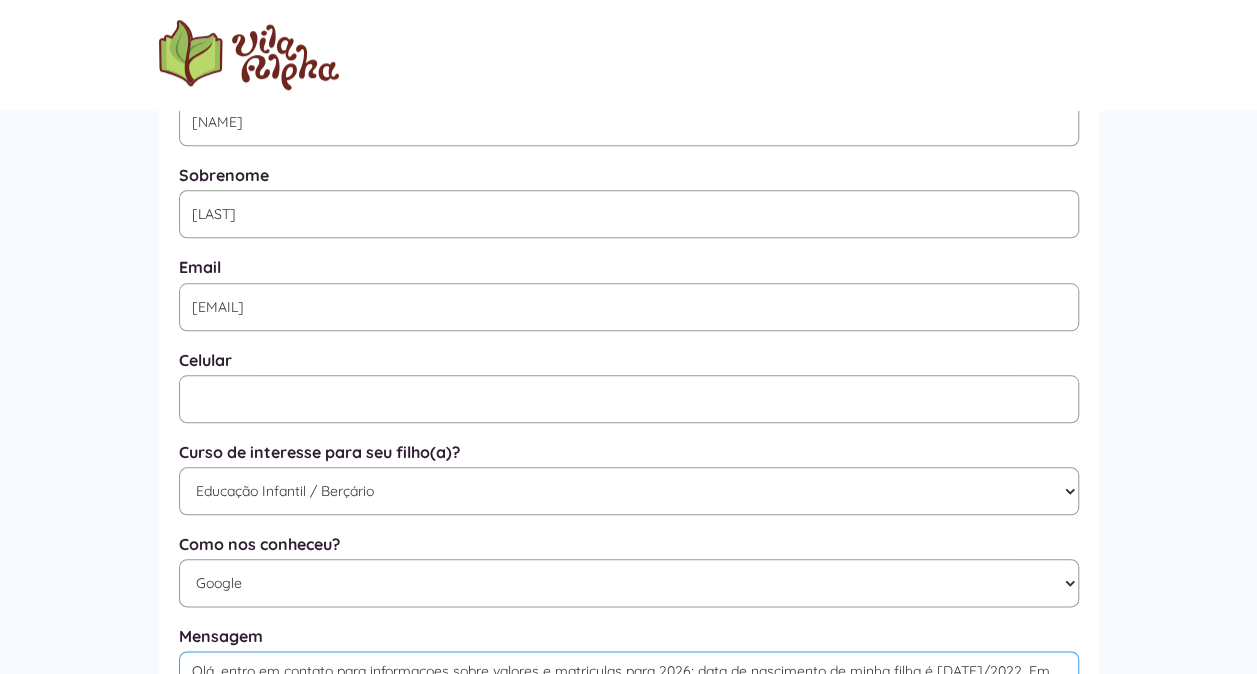 scroll, scrollTop: 838, scrollLeft: 0, axis: vertical 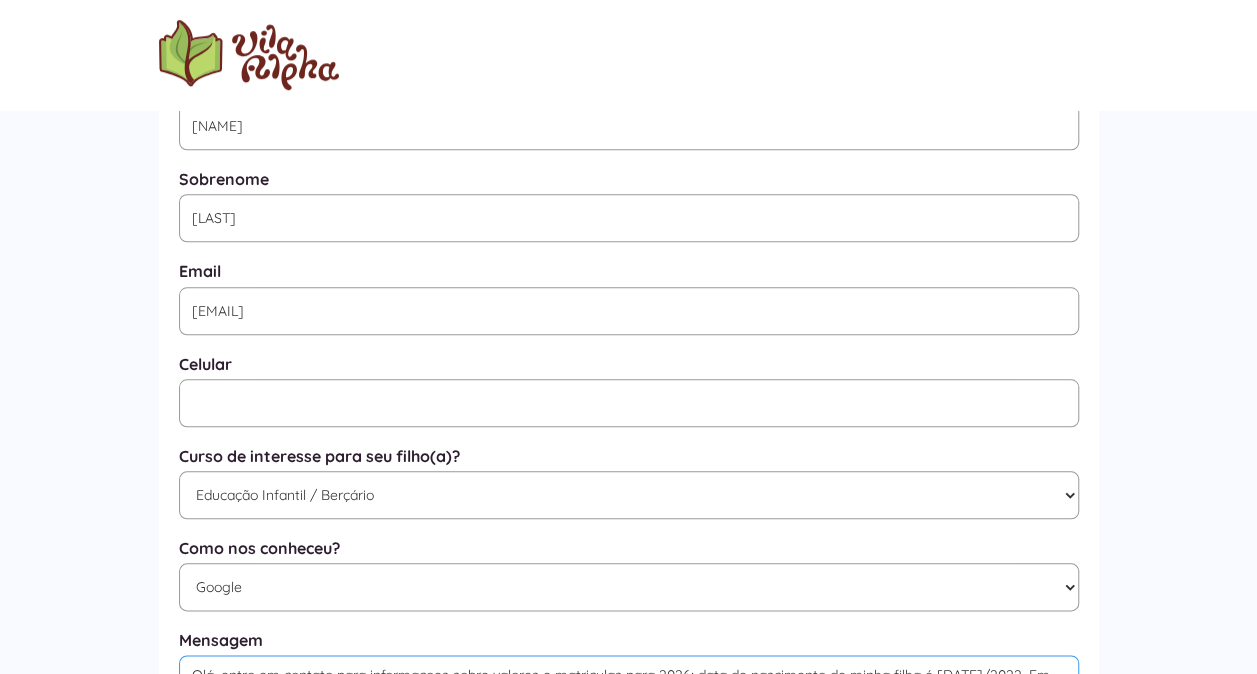type on "Olá, entro em contato para informacoes sobre valores e matriculas para 2026; data de nascimento de minha filha é [DATE]/2022. Em 2026 mudaremos para a regiao e estamos avaliando escolas. Meu telefone/whatsapp é +49 [PHONE] (Alemanha). Muito obrigado" 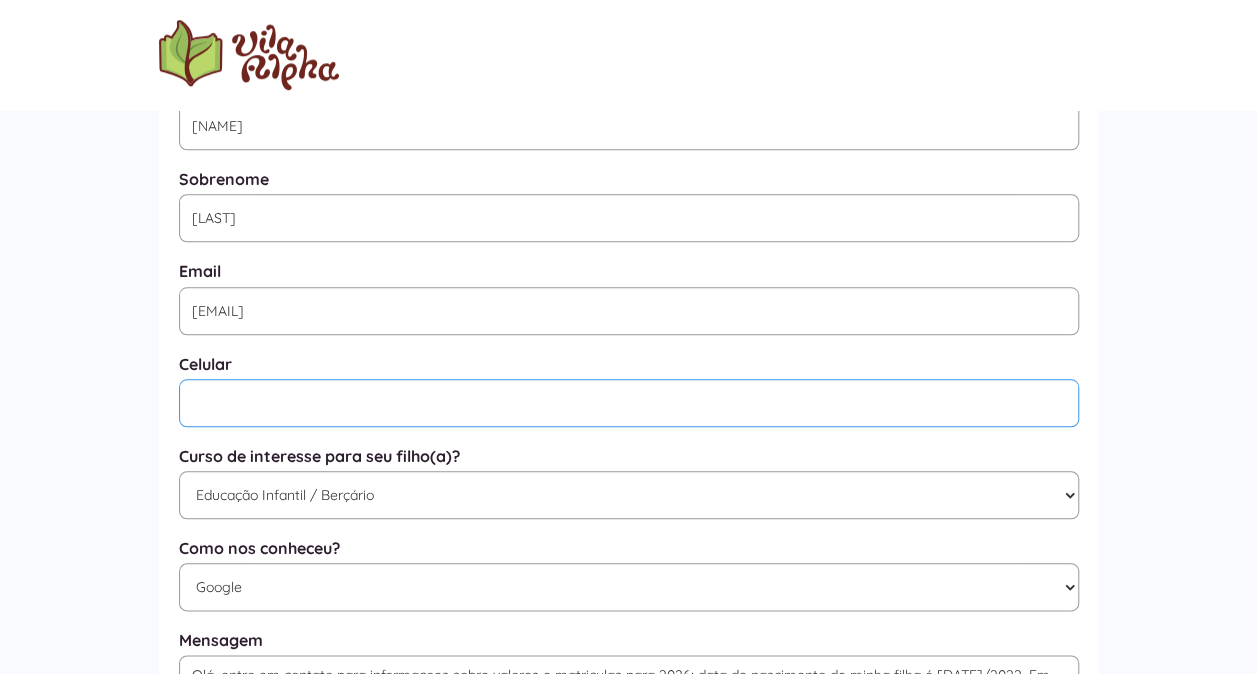 click at bounding box center [629, 403] 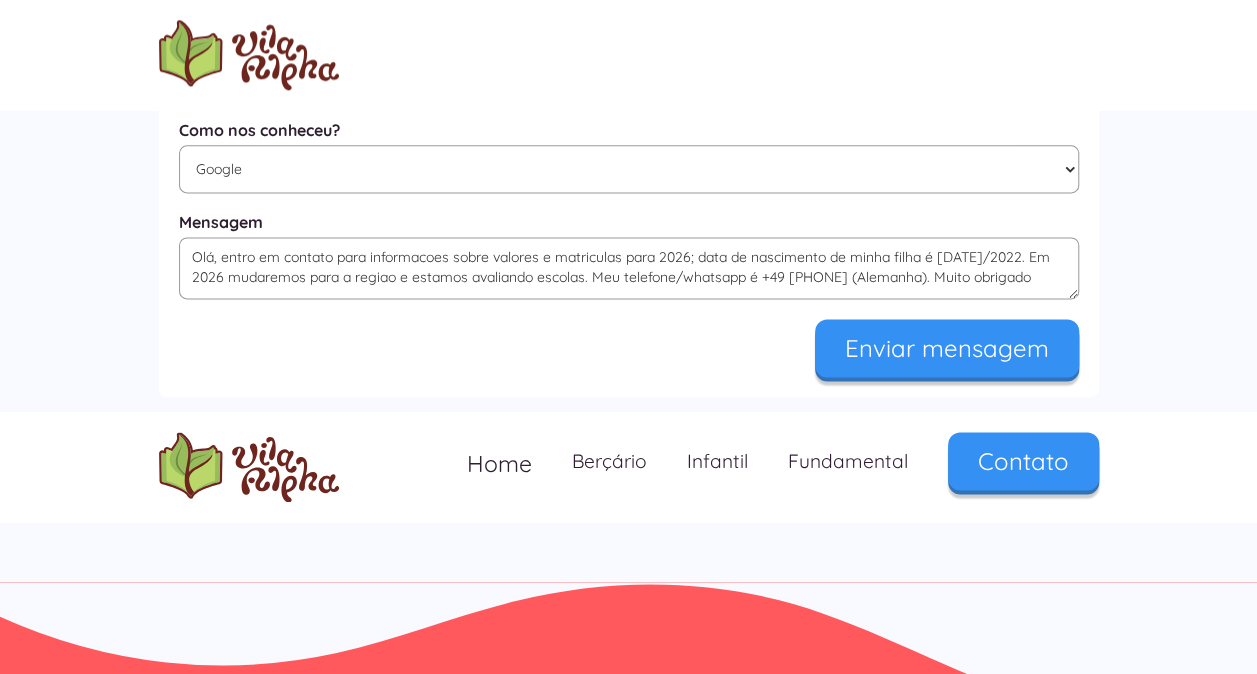 scroll, scrollTop: 1325, scrollLeft: 0, axis: vertical 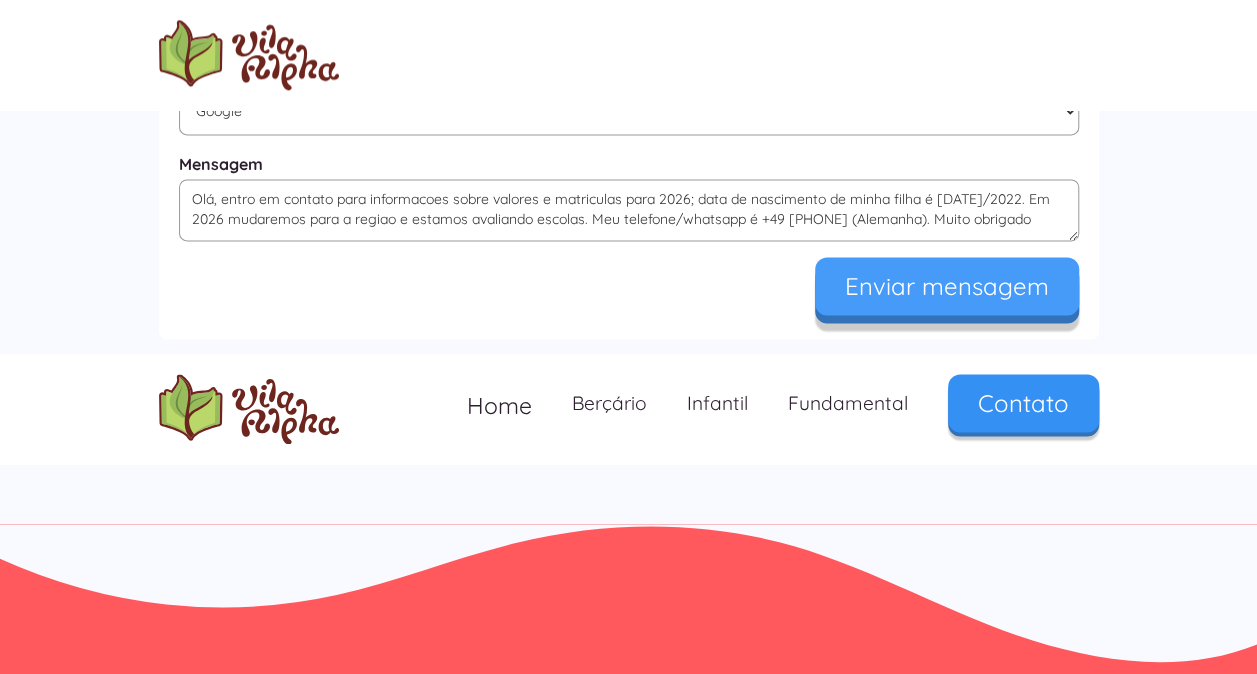 type on "([PHONE])" 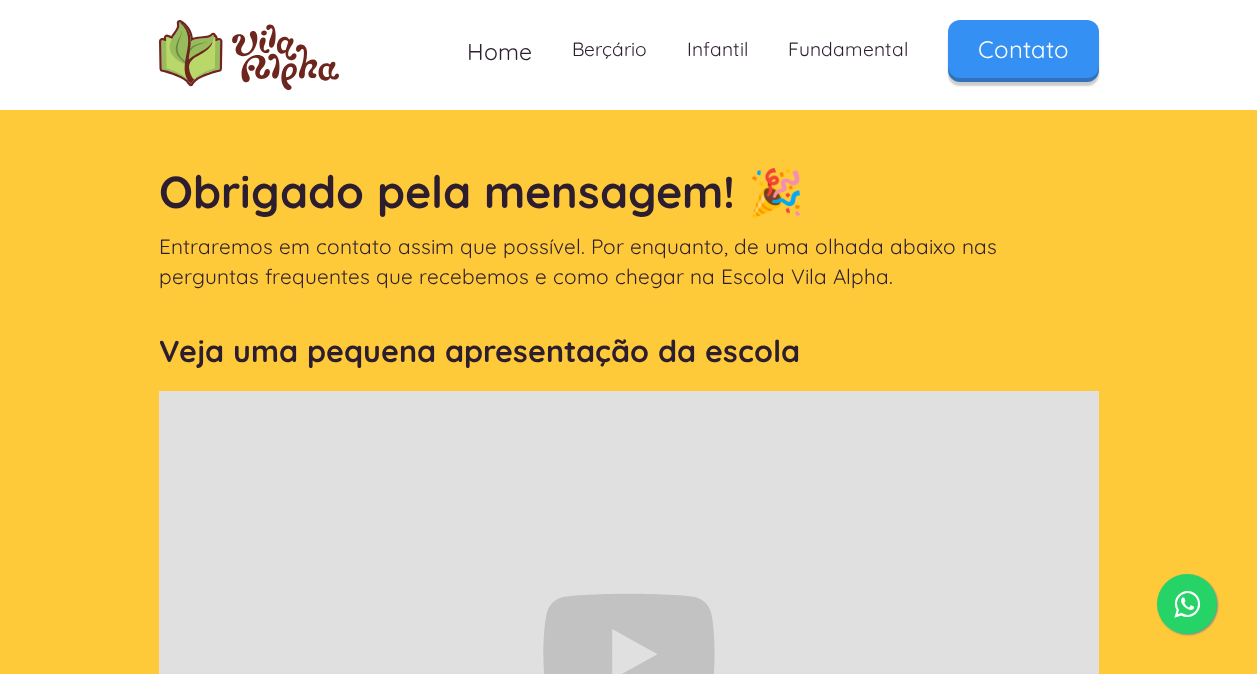 scroll, scrollTop: 0, scrollLeft: 0, axis: both 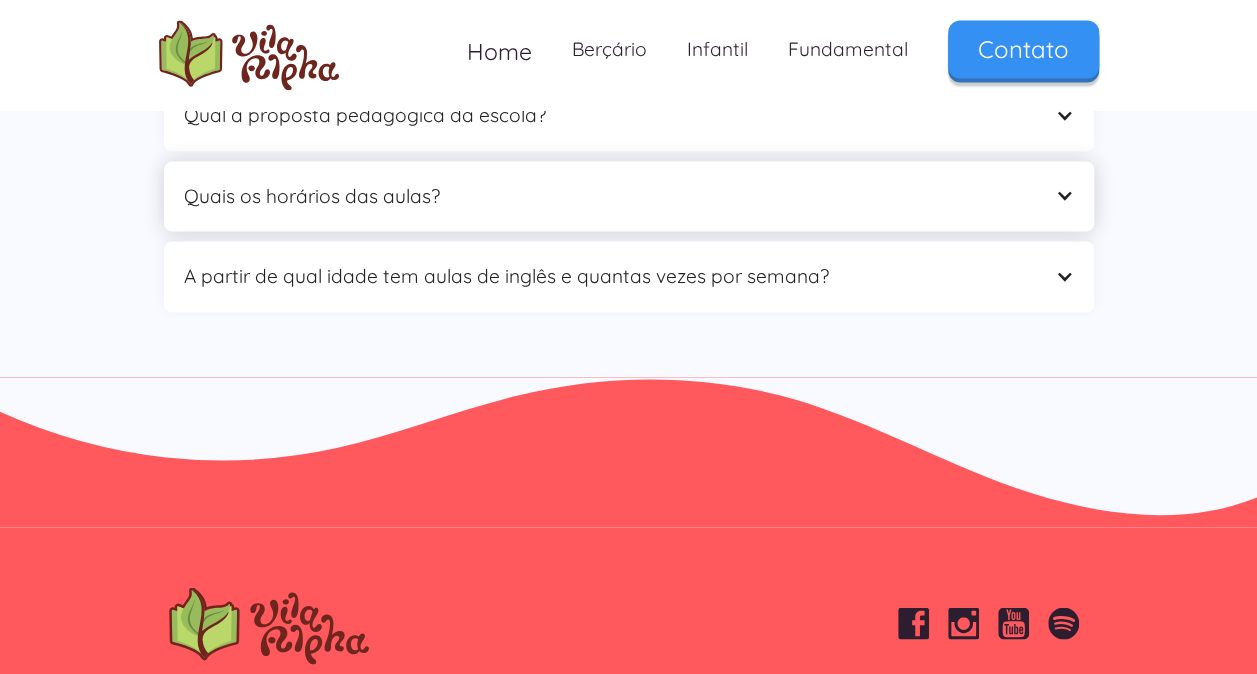 click on "Quais os horários das aulas?" at bounding box center (609, 196) 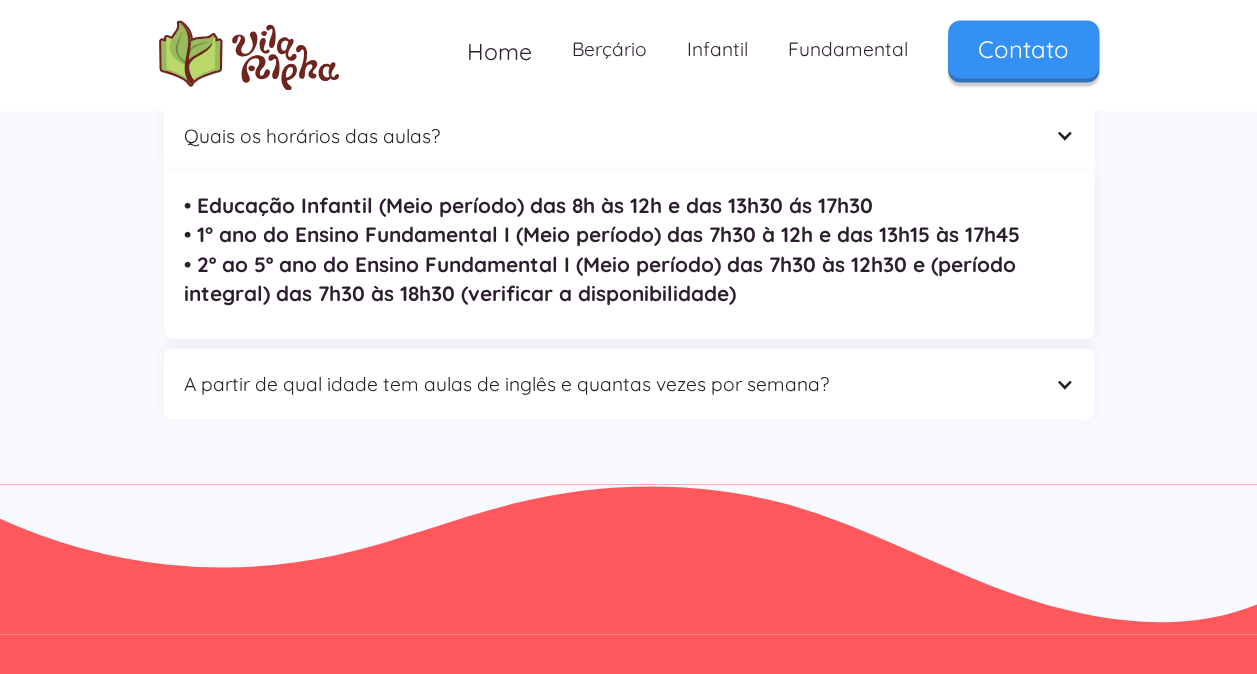 scroll, scrollTop: 1553, scrollLeft: 0, axis: vertical 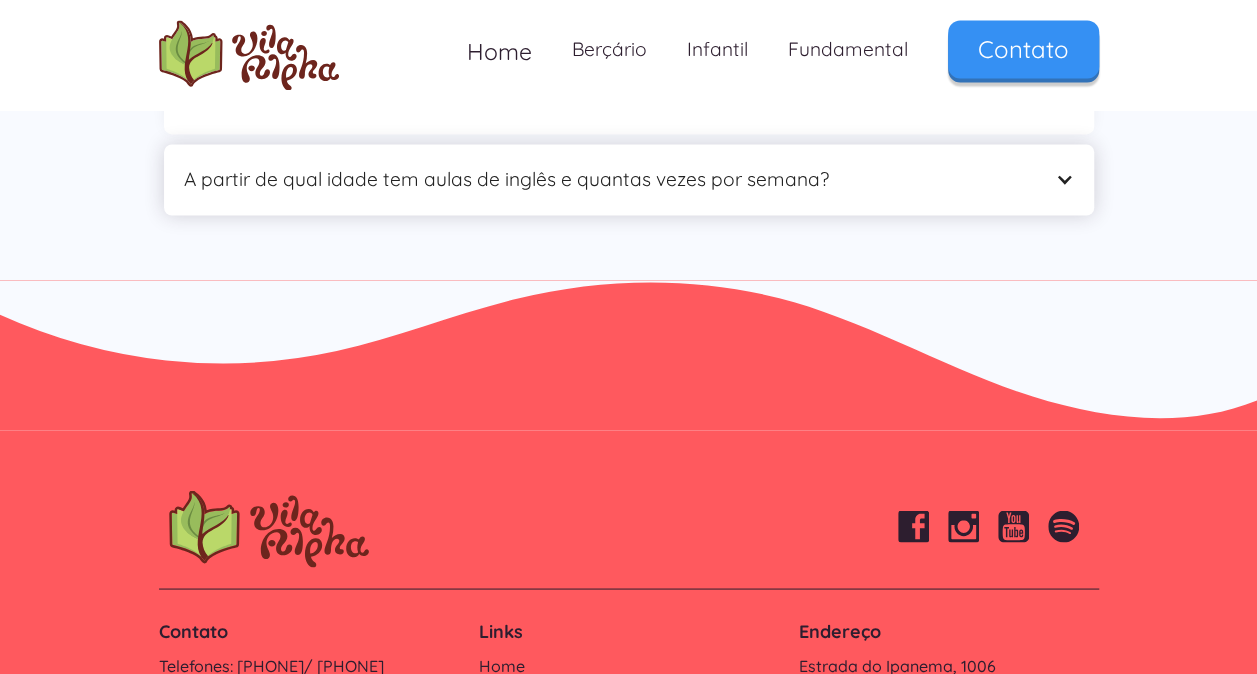 click at bounding box center (1063, 179) 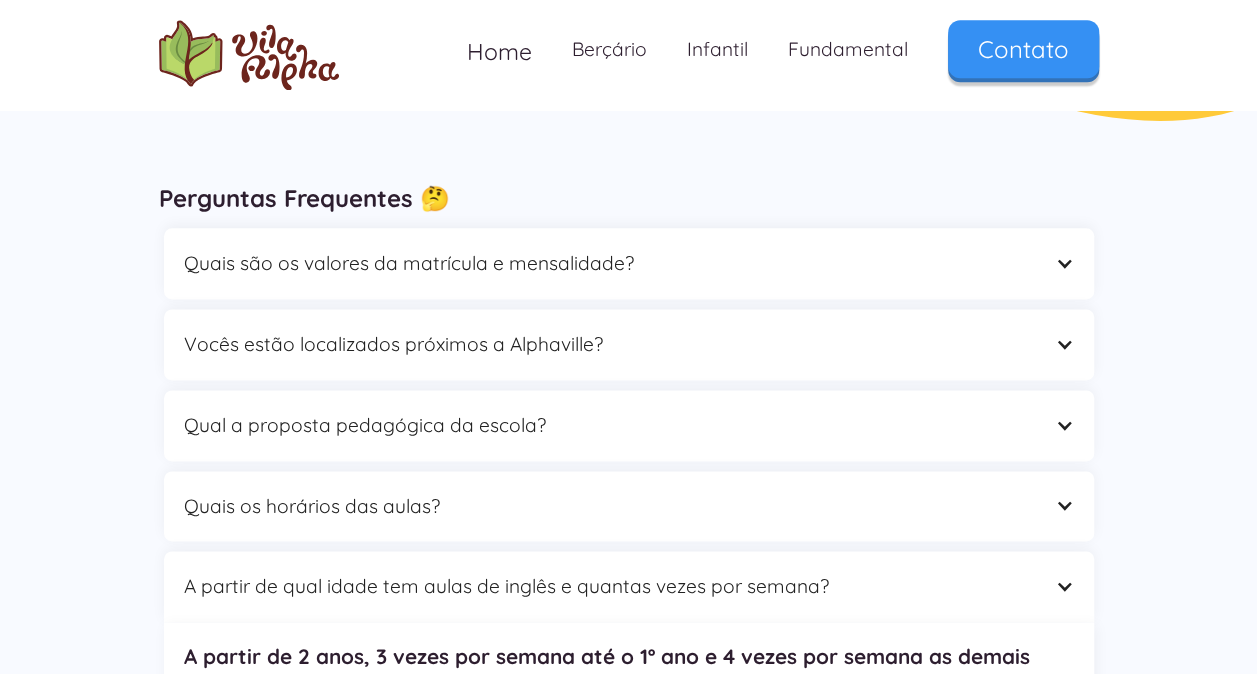 scroll, scrollTop: 1132, scrollLeft: 0, axis: vertical 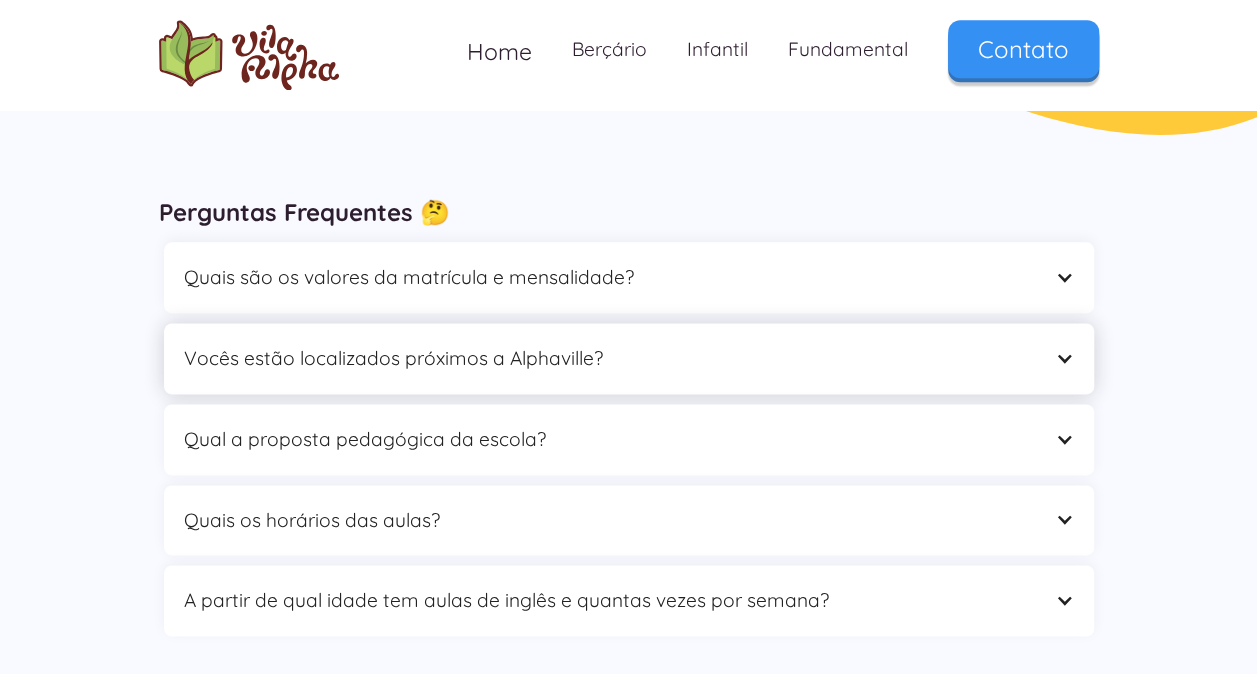 click at bounding box center (1063, 358) 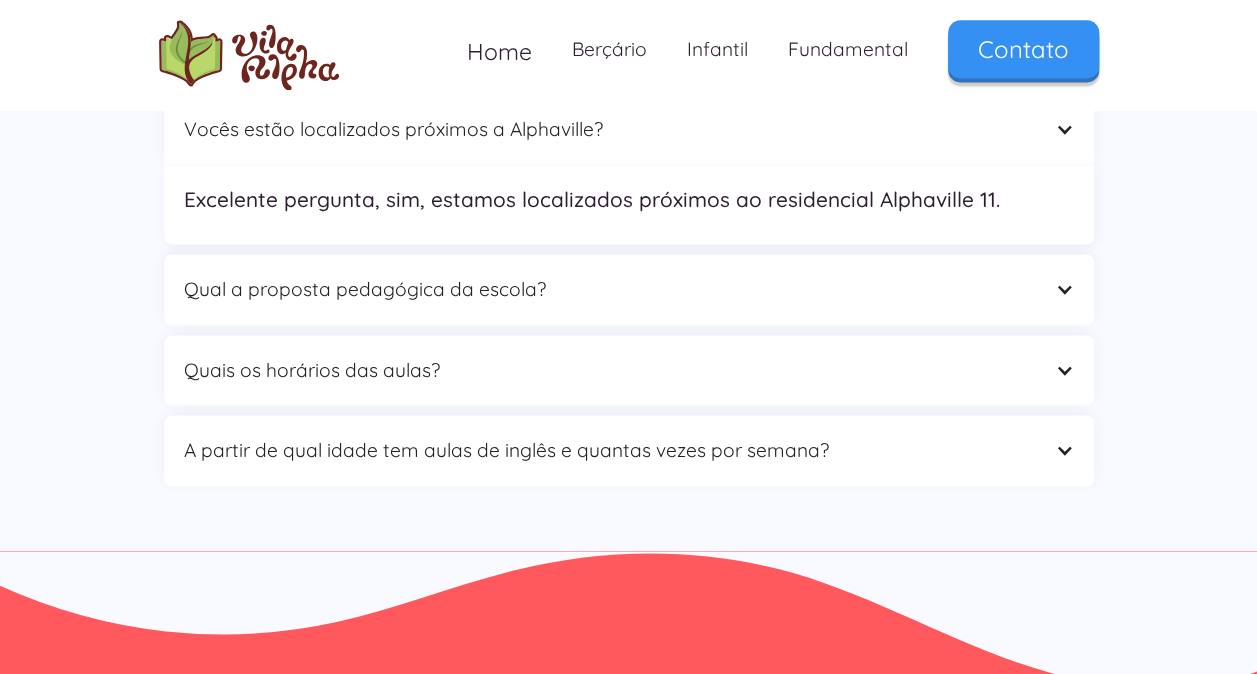 scroll, scrollTop: 1358, scrollLeft: 0, axis: vertical 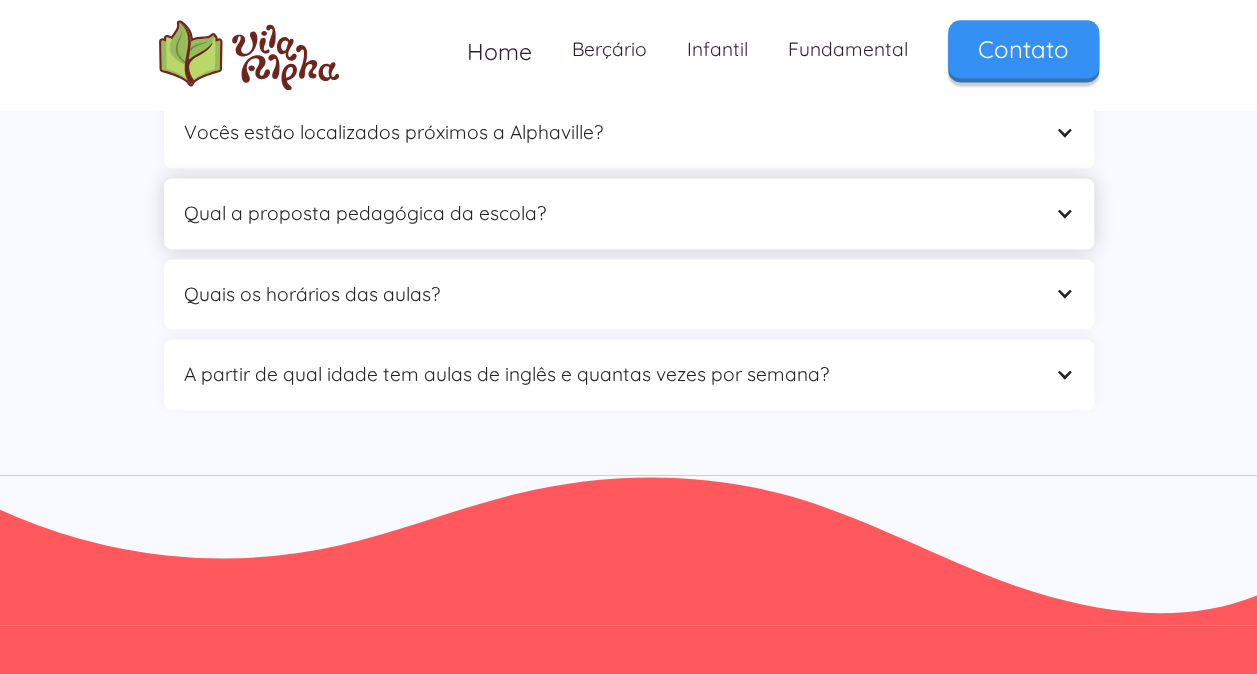 click on "Qual a proposta pedagógica da escola?" at bounding box center [629, 213] 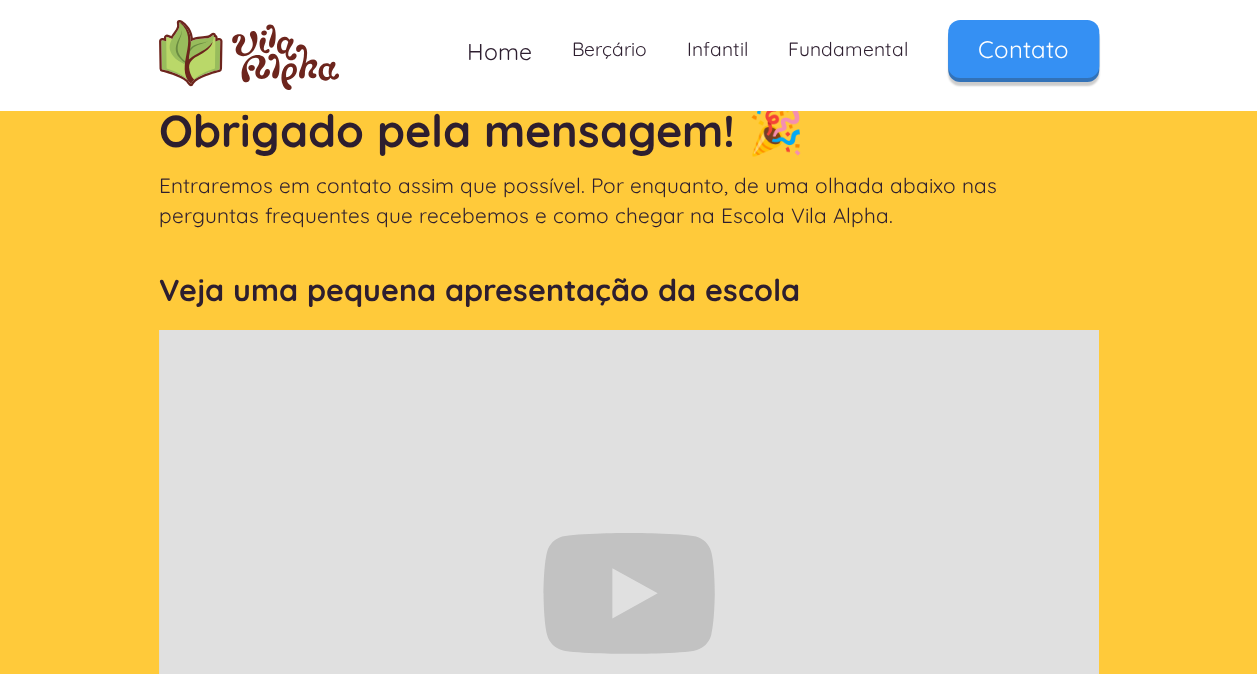 scroll, scrollTop: 0, scrollLeft: 0, axis: both 